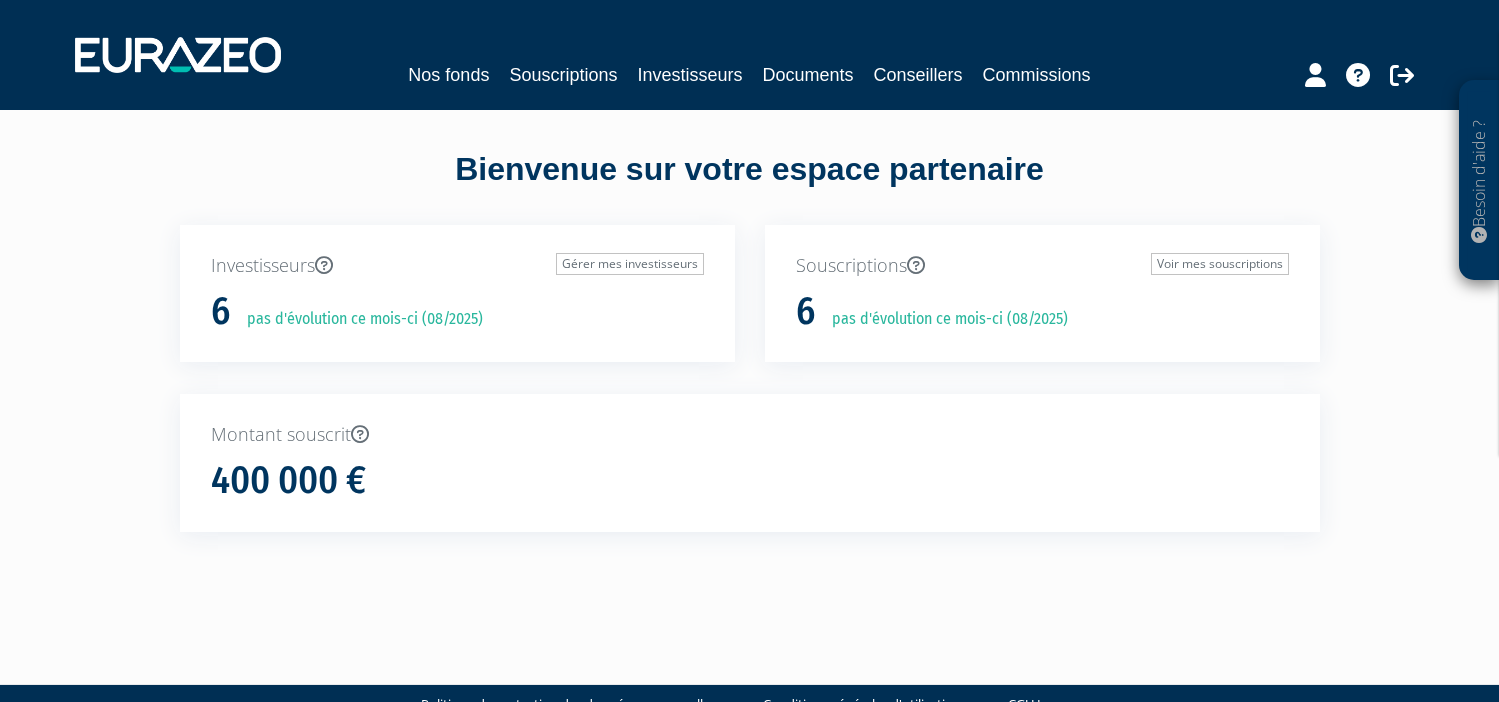 scroll, scrollTop: 0, scrollLeft: 0, axis: both 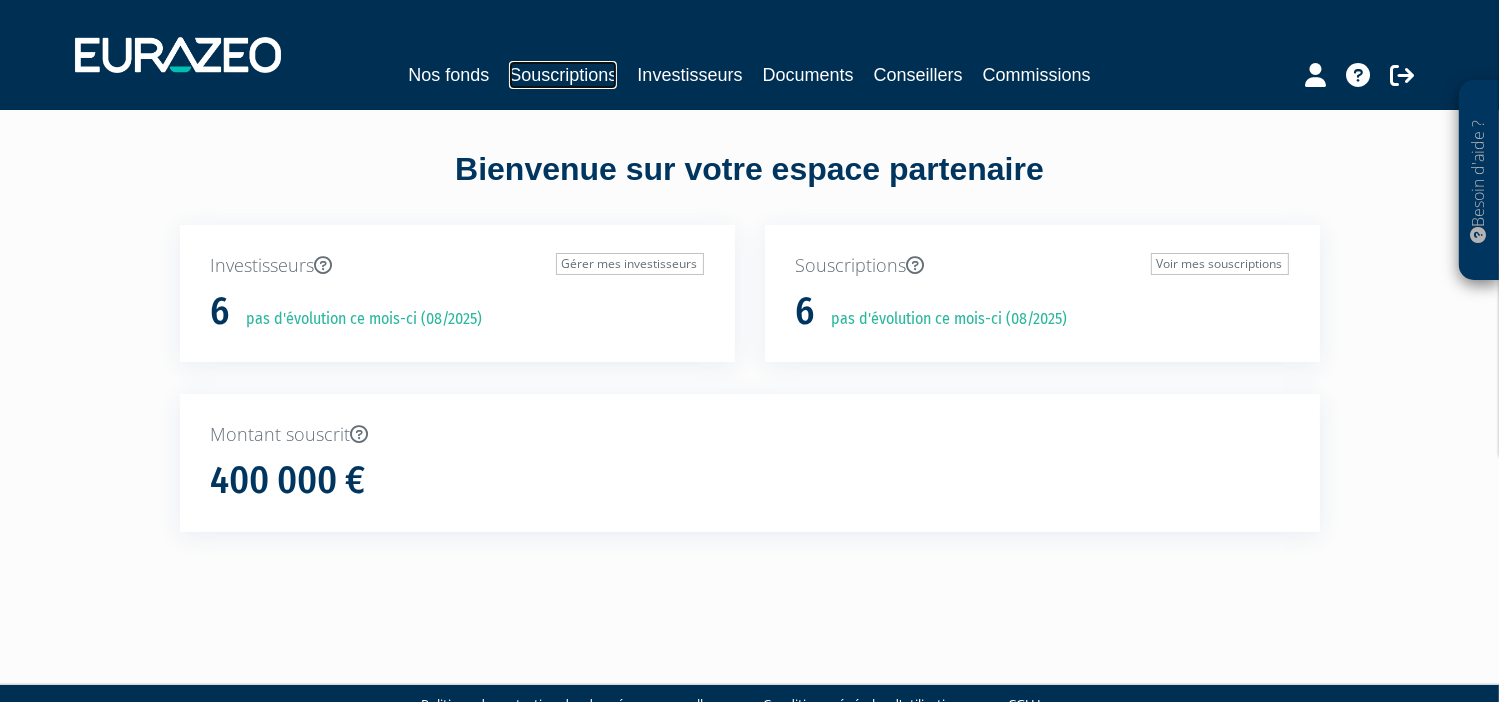 click on "Souscriptions" at bounding box center (563, 75) 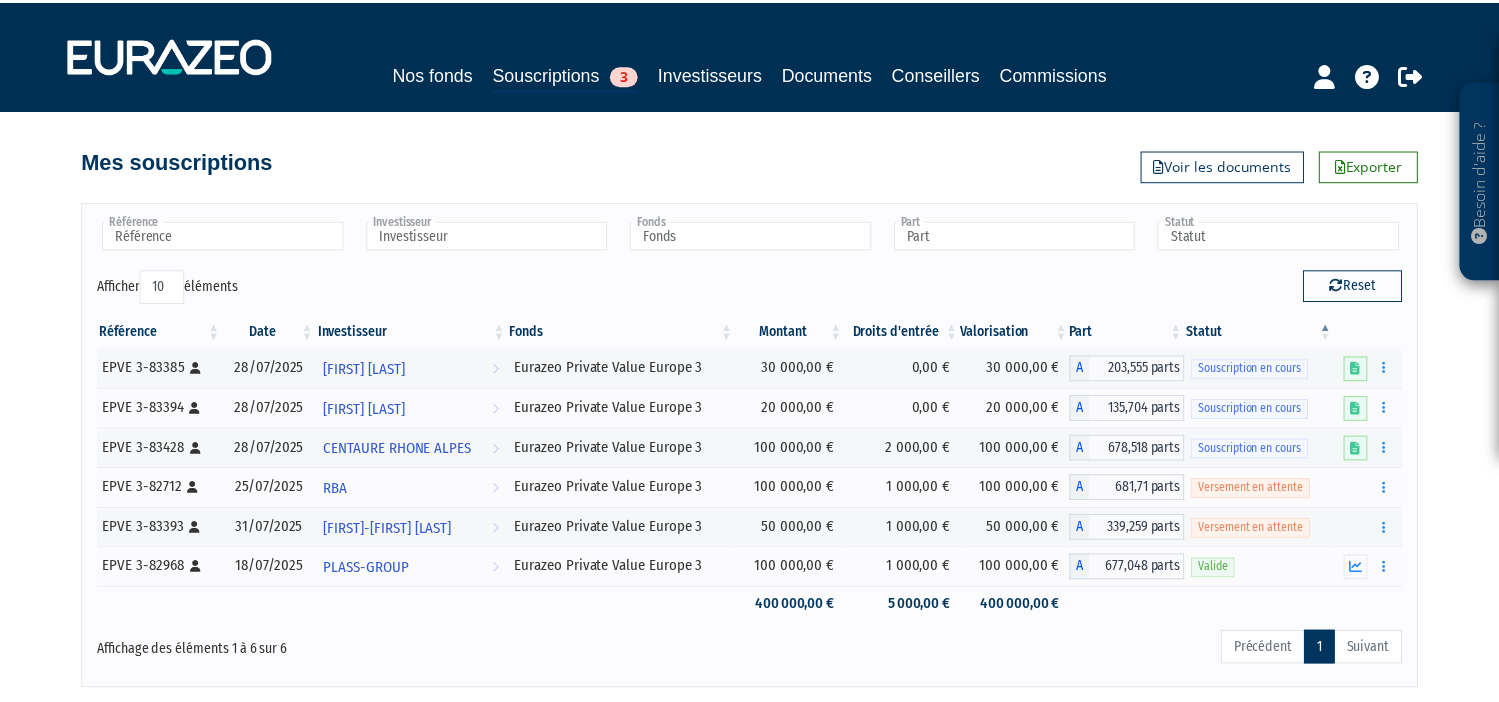 scroll, scrollTop: 0, scrollLeft: 0, axis: both 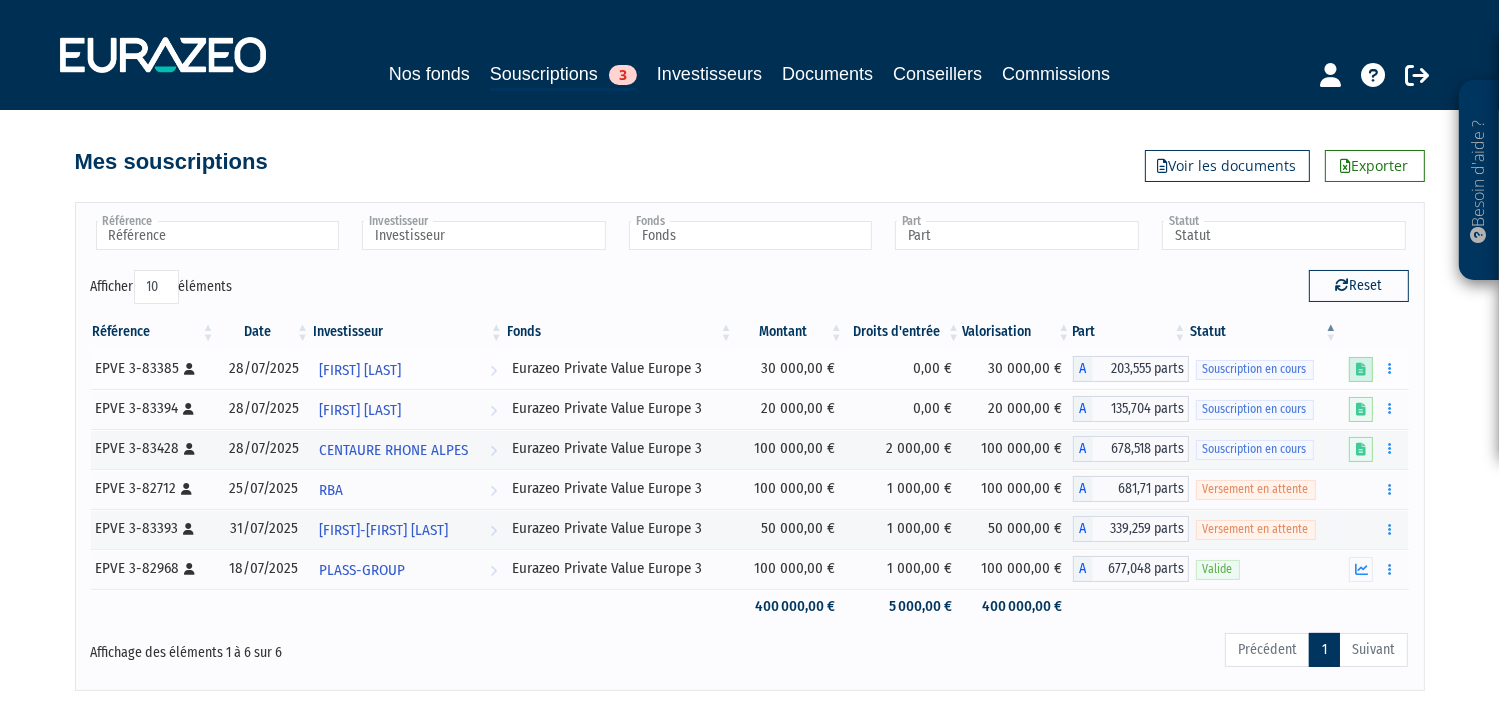 click at bounding box center (1361, 369) 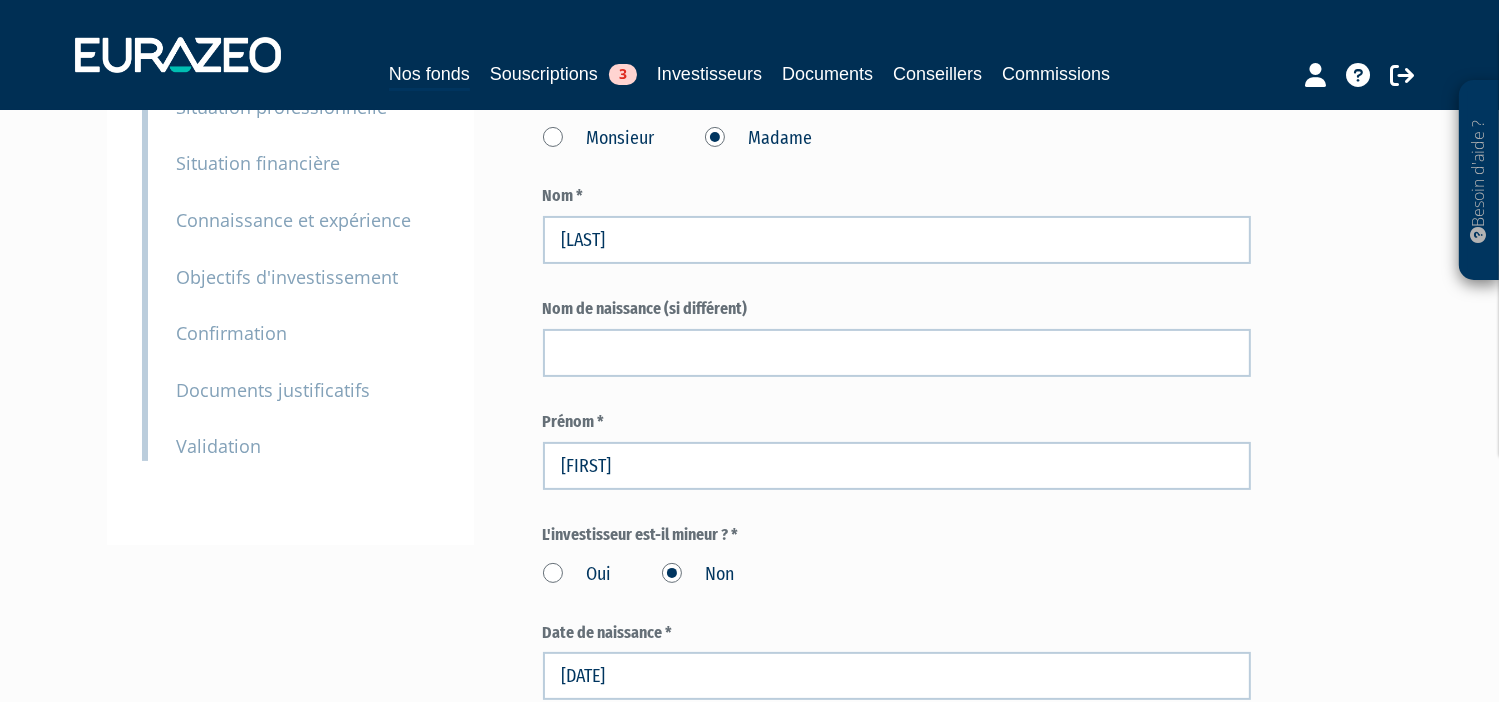 scroll, scrollTop: 266, scrollLeft: 0, axis: vertical 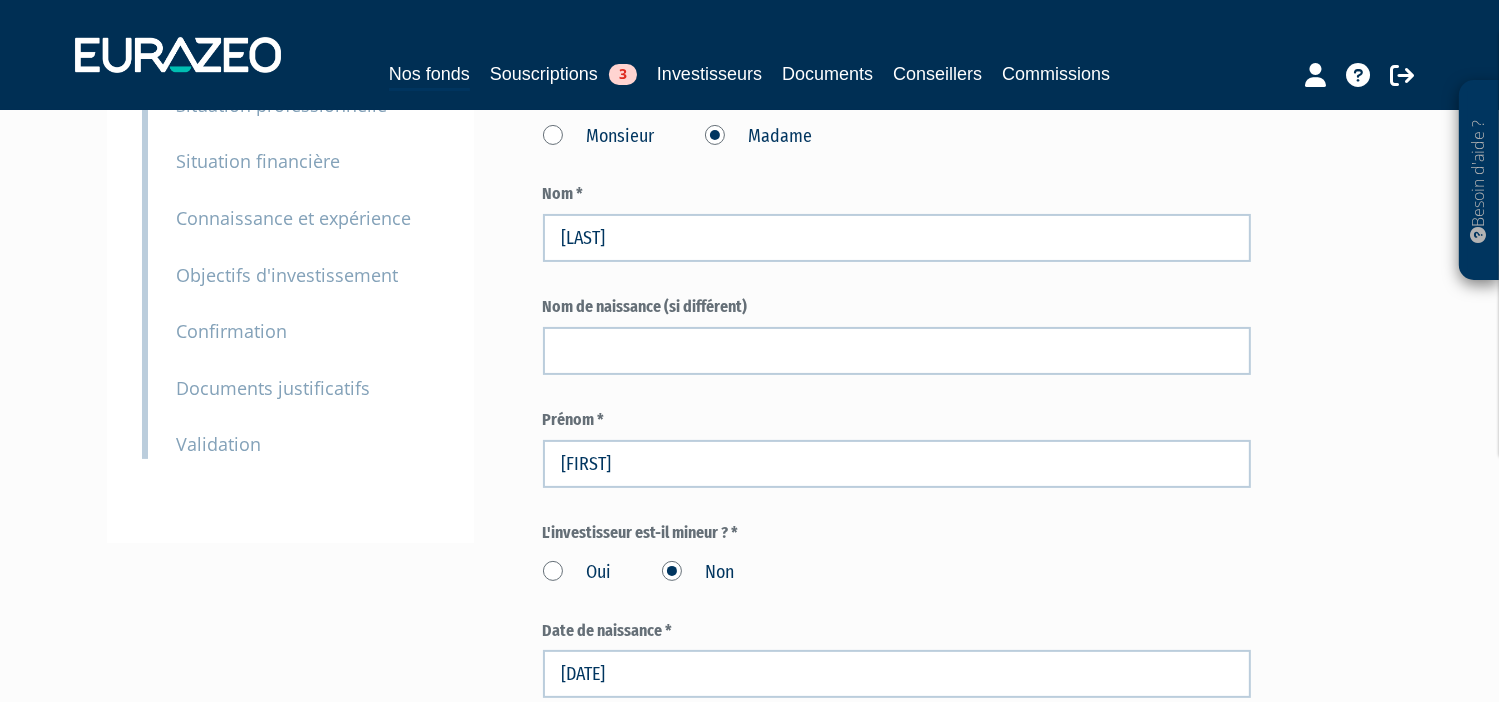 click on "Documents justificatifs" at bounding box center (274, 388) 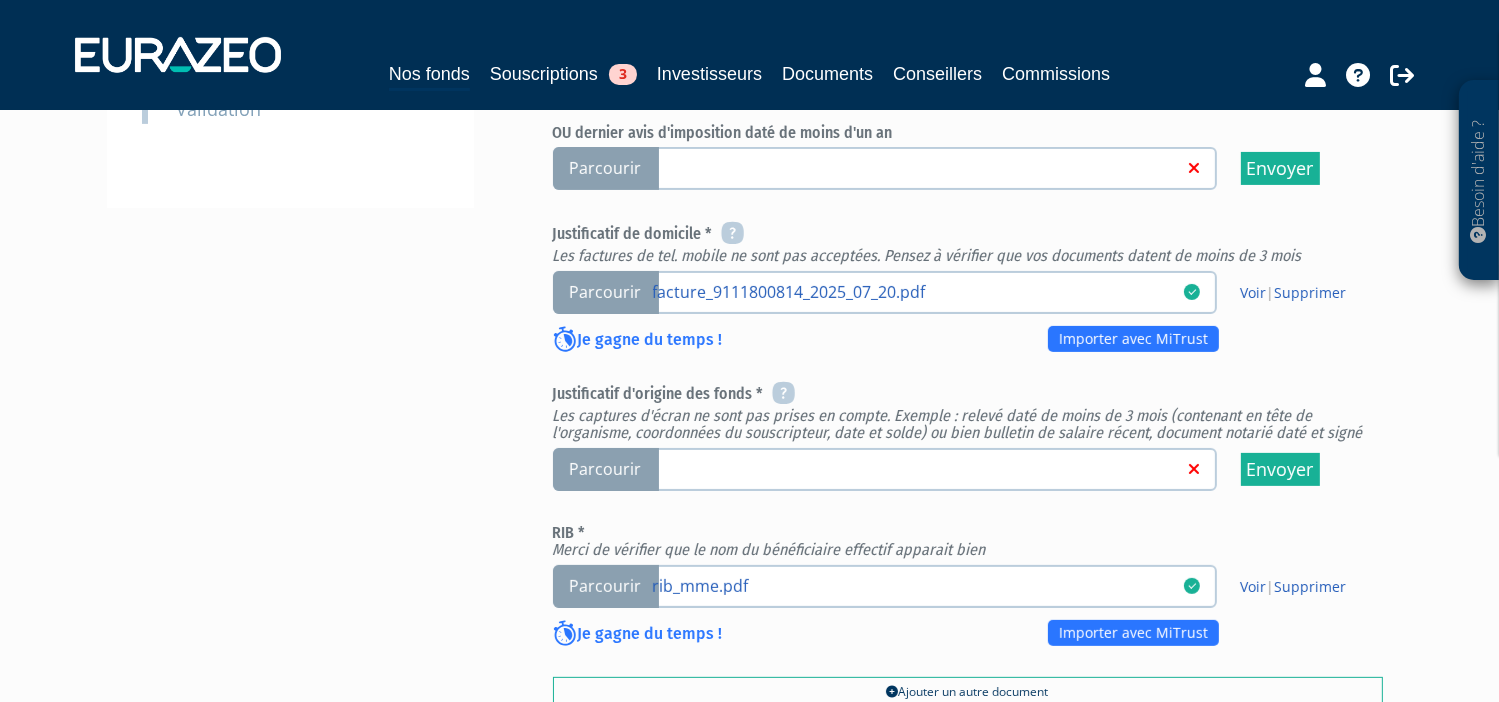 scroll, scrollTop: 664, scrollLeft: 0, axis: vertical 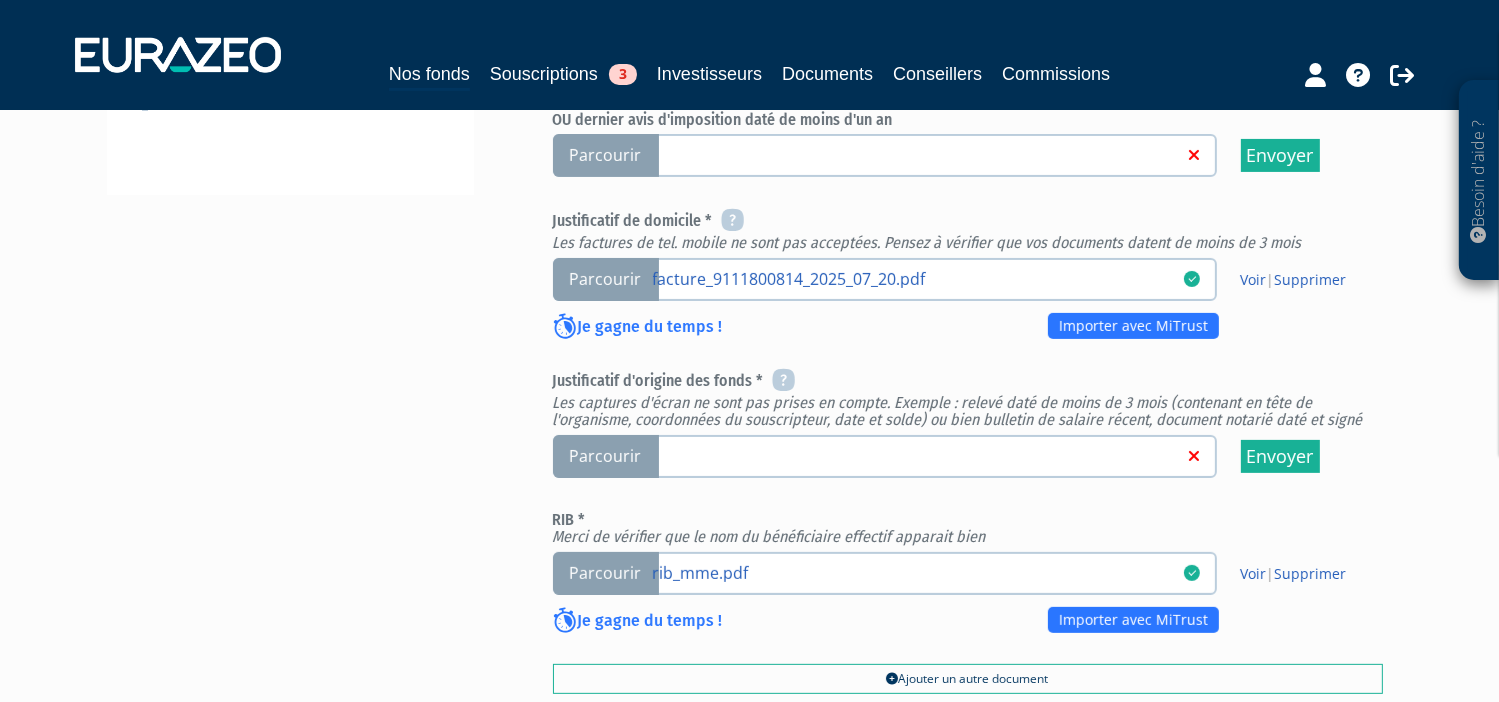 click on "Parcourir" at bounding box center [606, 456] 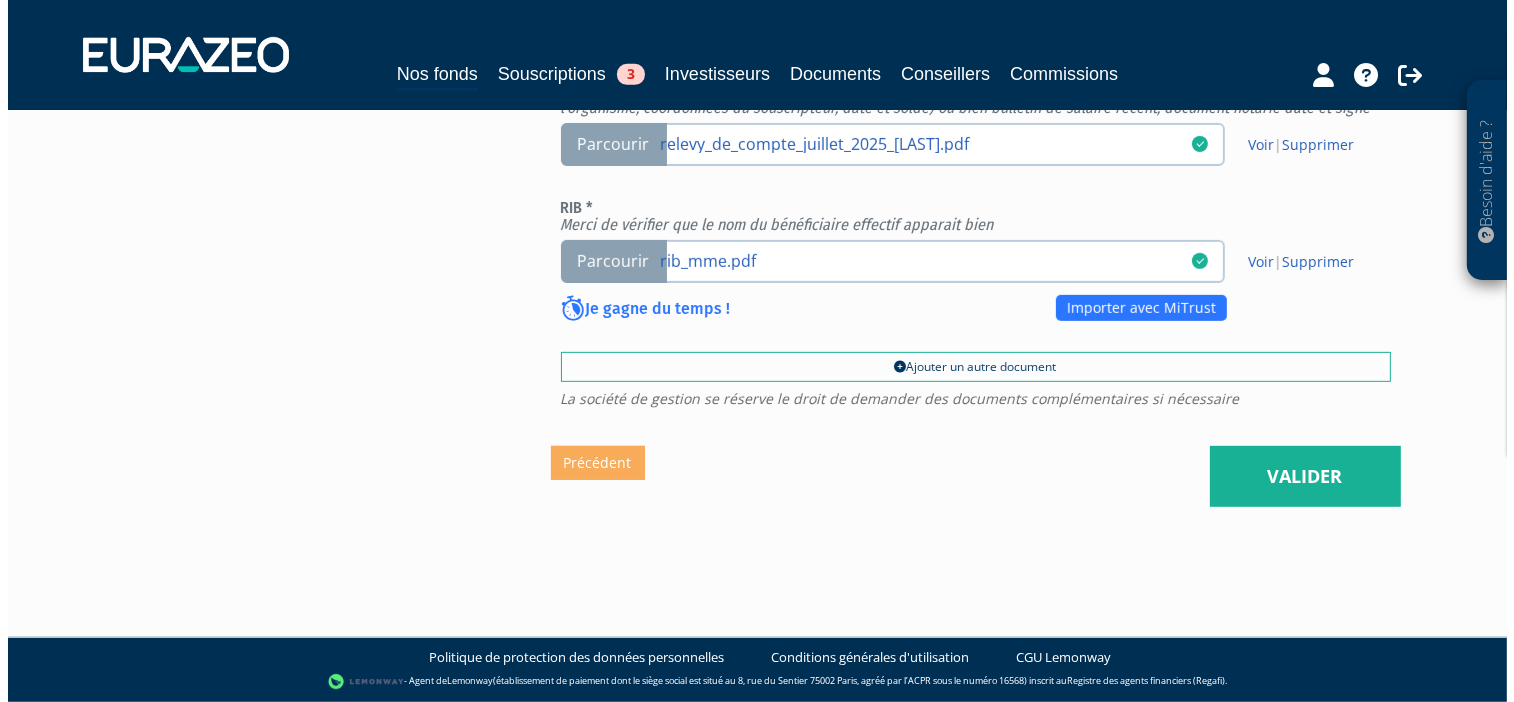scroll, scrollTop: 978, scrollLeft: 0, axis: vertical 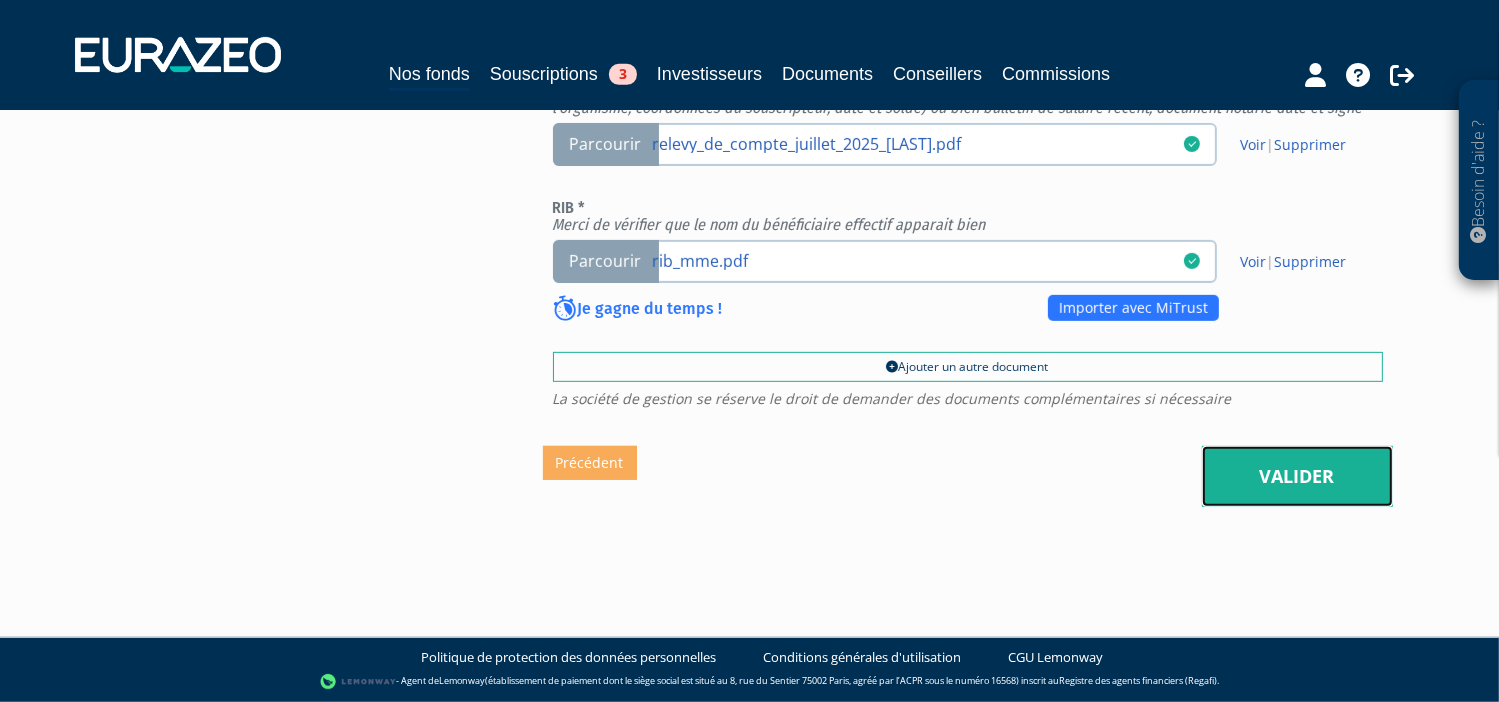 click on "Valider" at bounding box center (1297, 477) 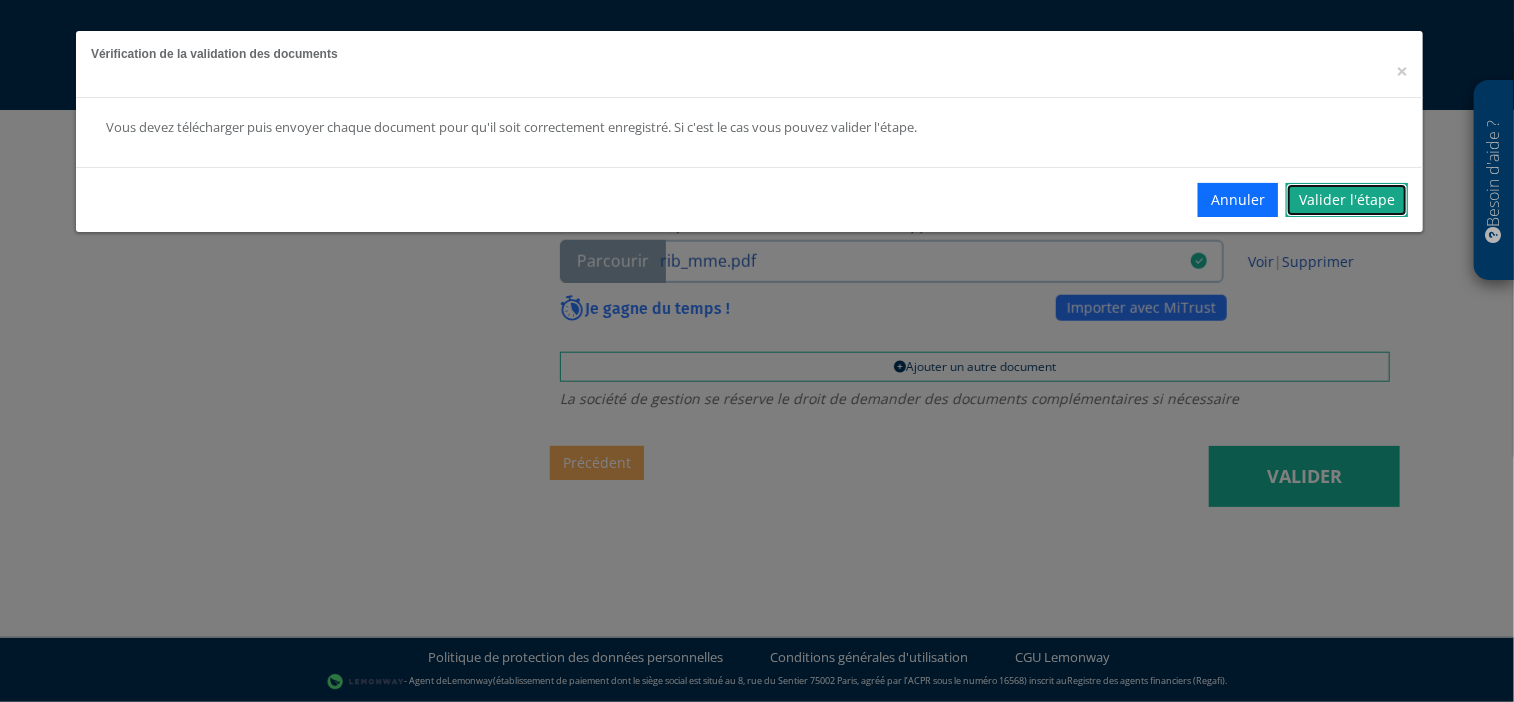 click on "Valider l'étape" at bounding box center (1347, 200) 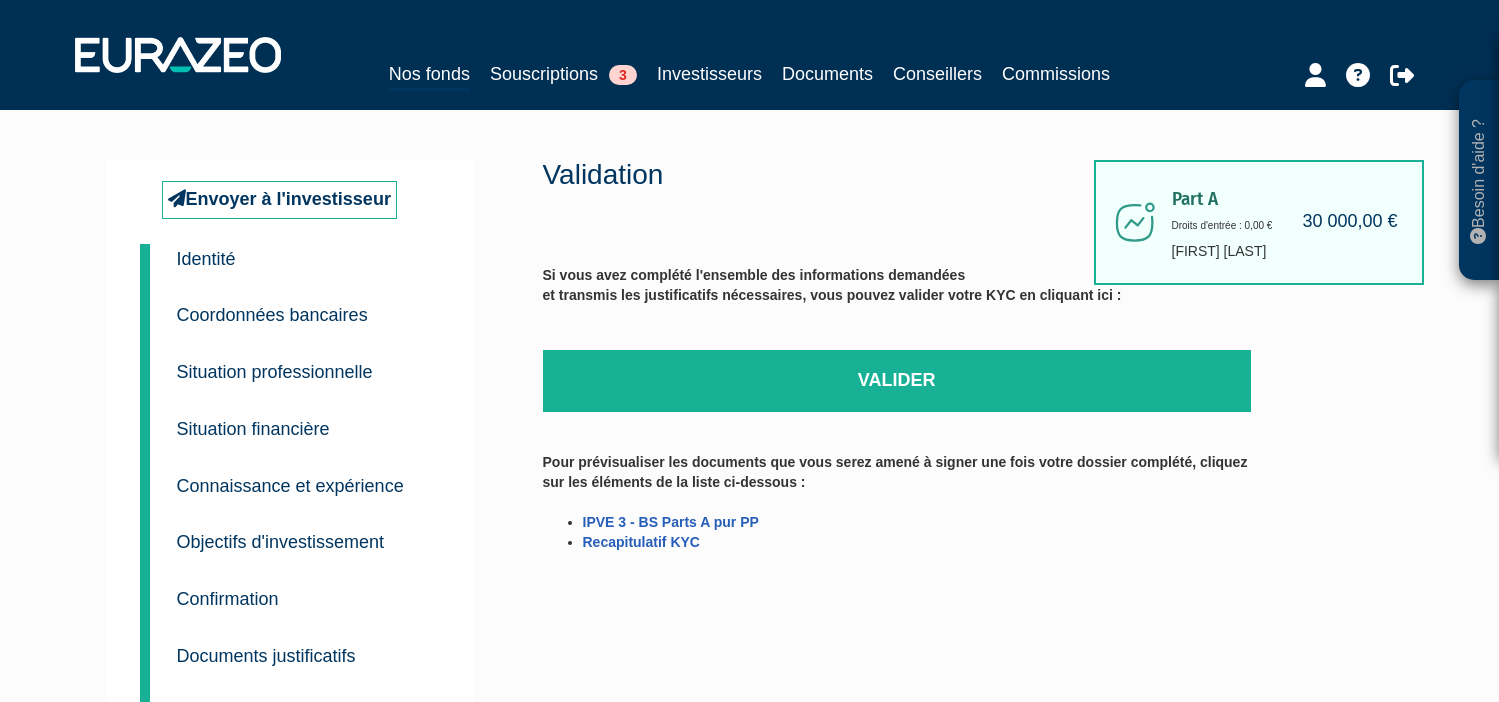scroll, scrollTop: 0, scrollLeft: 0, axis: both 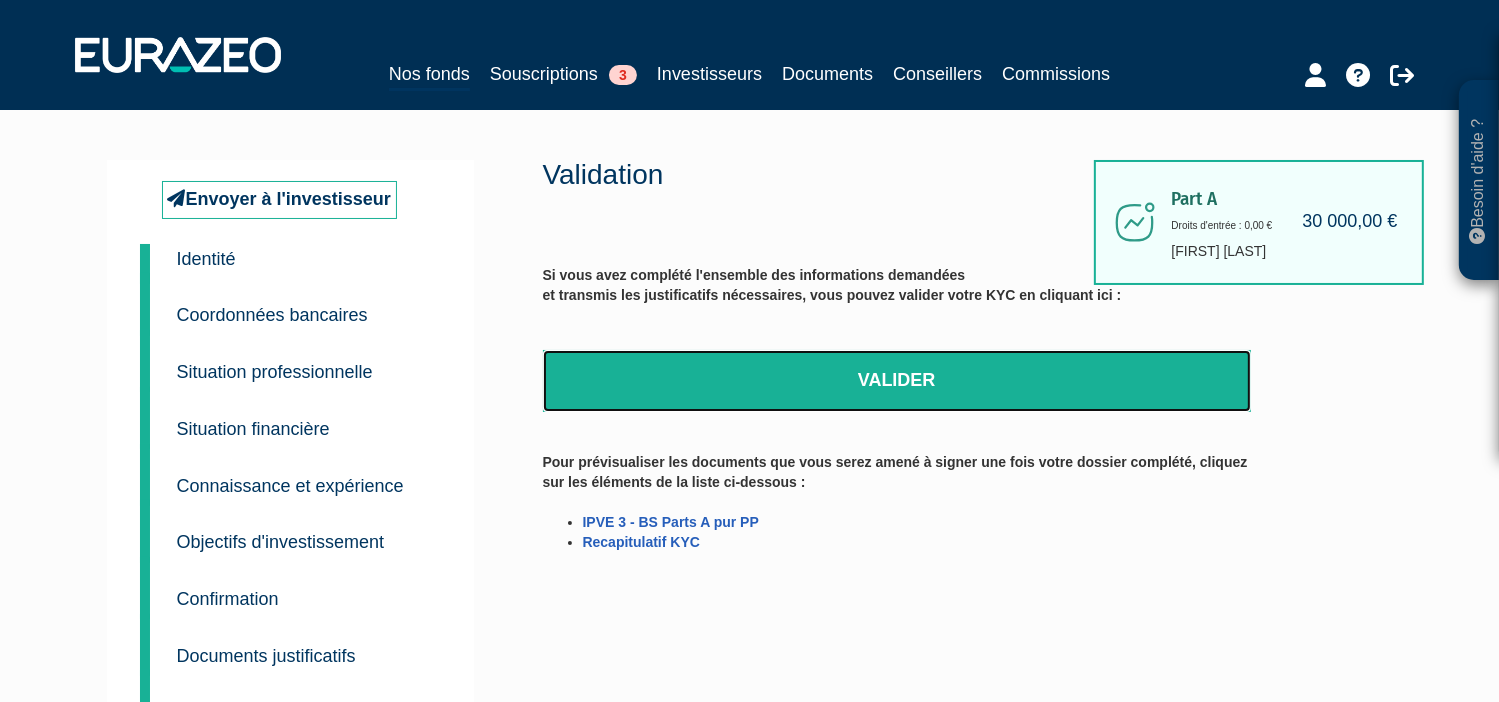 click on "Valider" at bounding box center (897, 381) 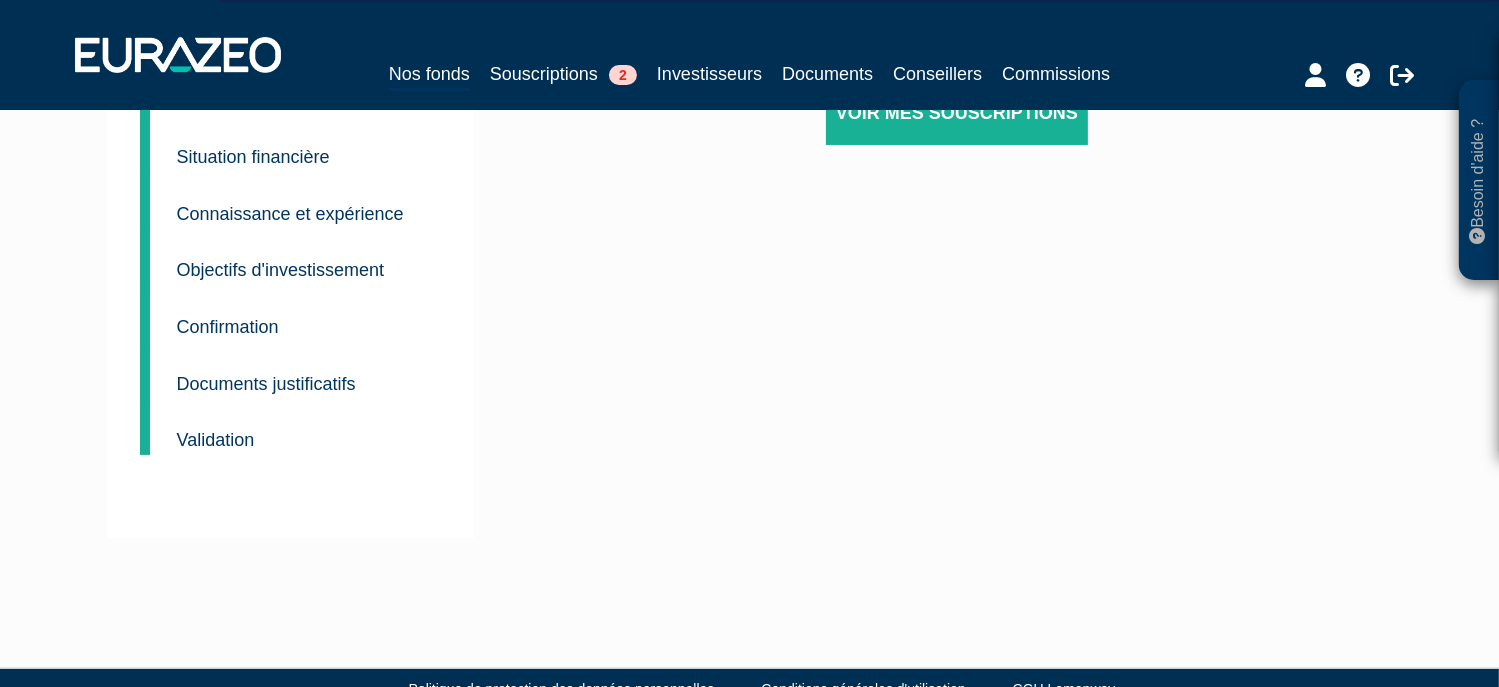 scroll, scrollTop: 0, scrollLeft: 0, axis: both 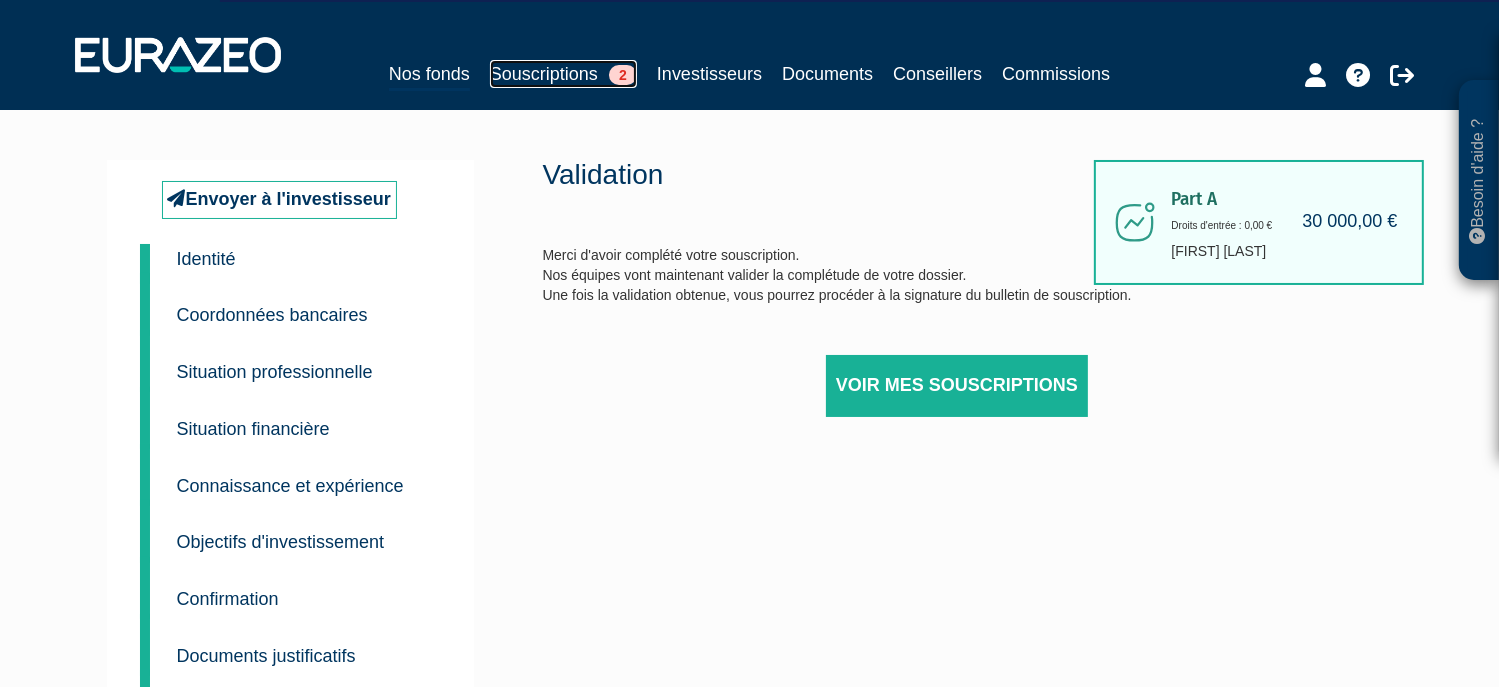 click on "Souscriptions  2" at bounding box center [563, 74] 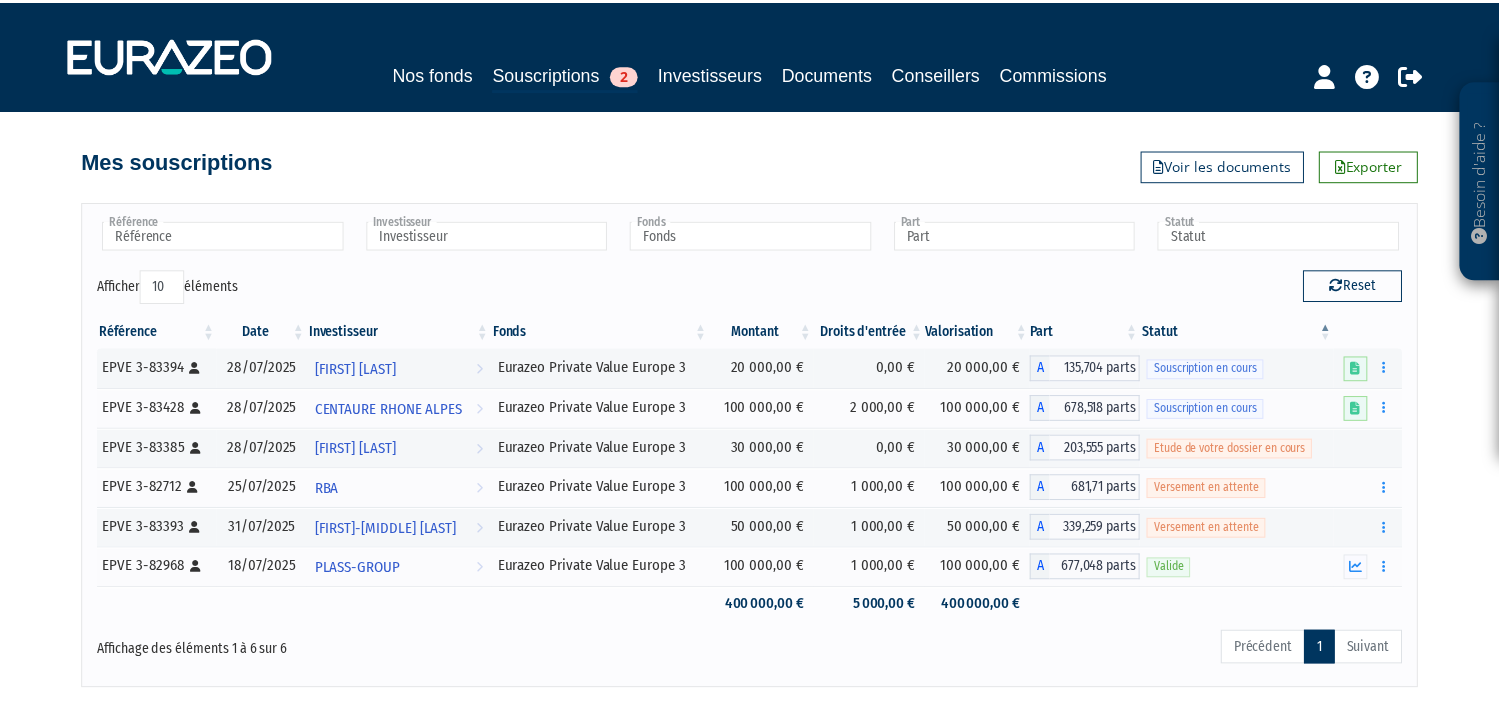 scroll, scrollTop: 0, scrollLeft: 0, axis: both 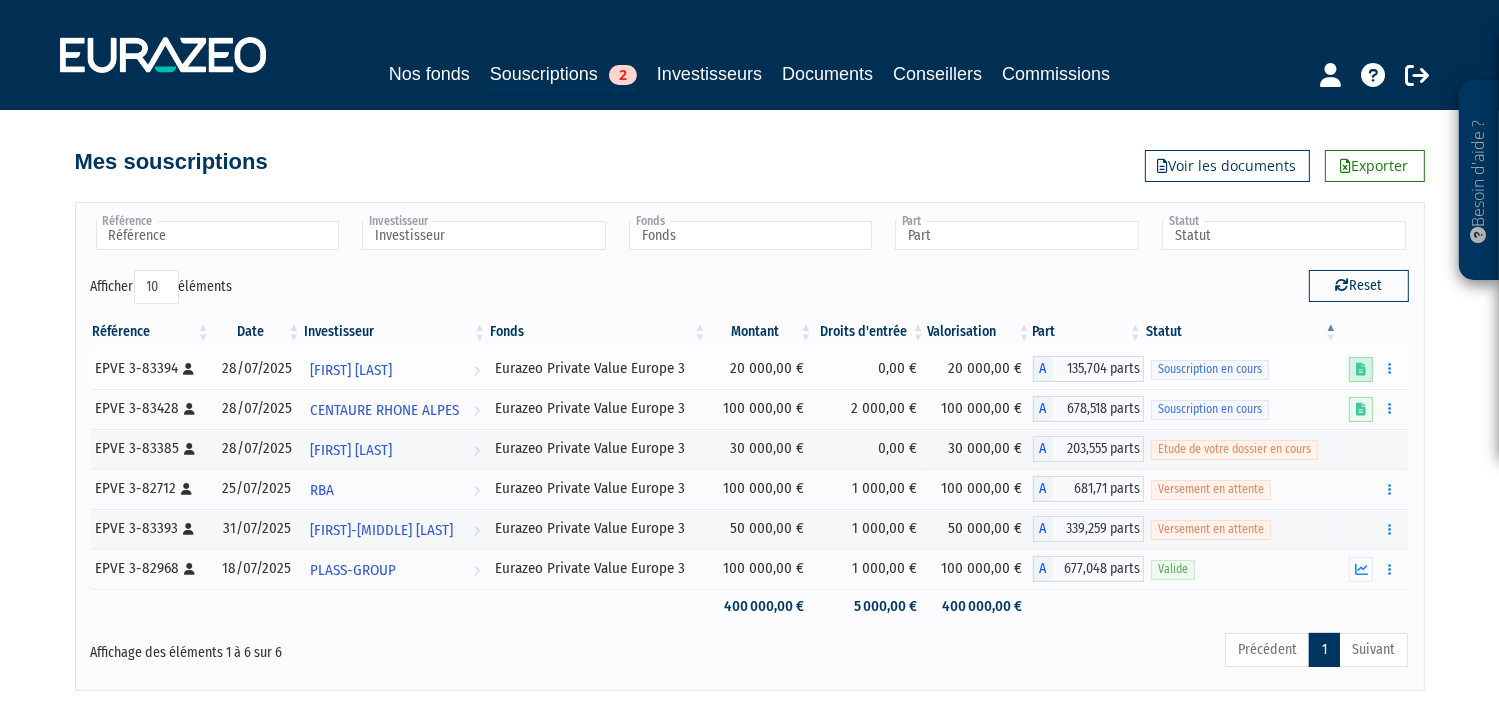 click at bounding box center (1361, 369) 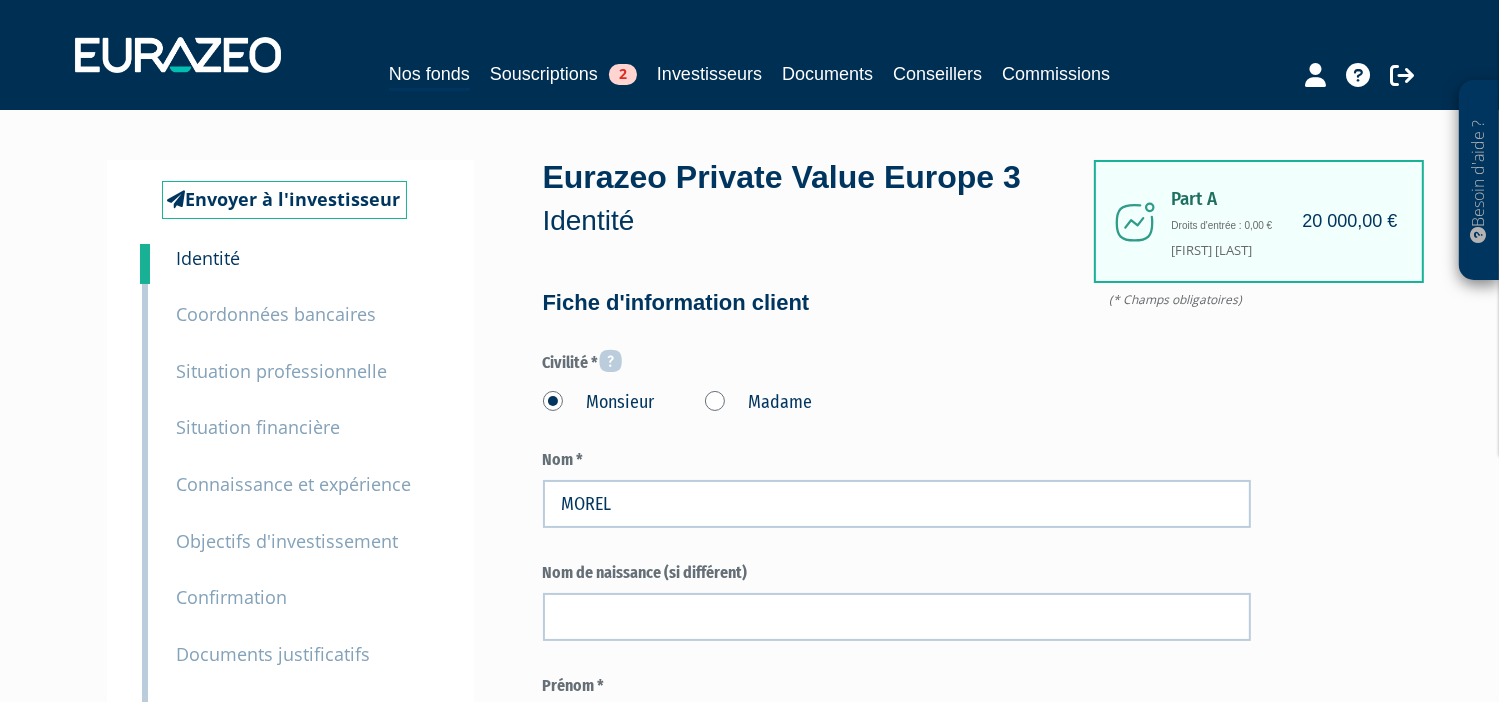 scroll, scrollTop: 187, scrollLeft: 0, axis: vertical 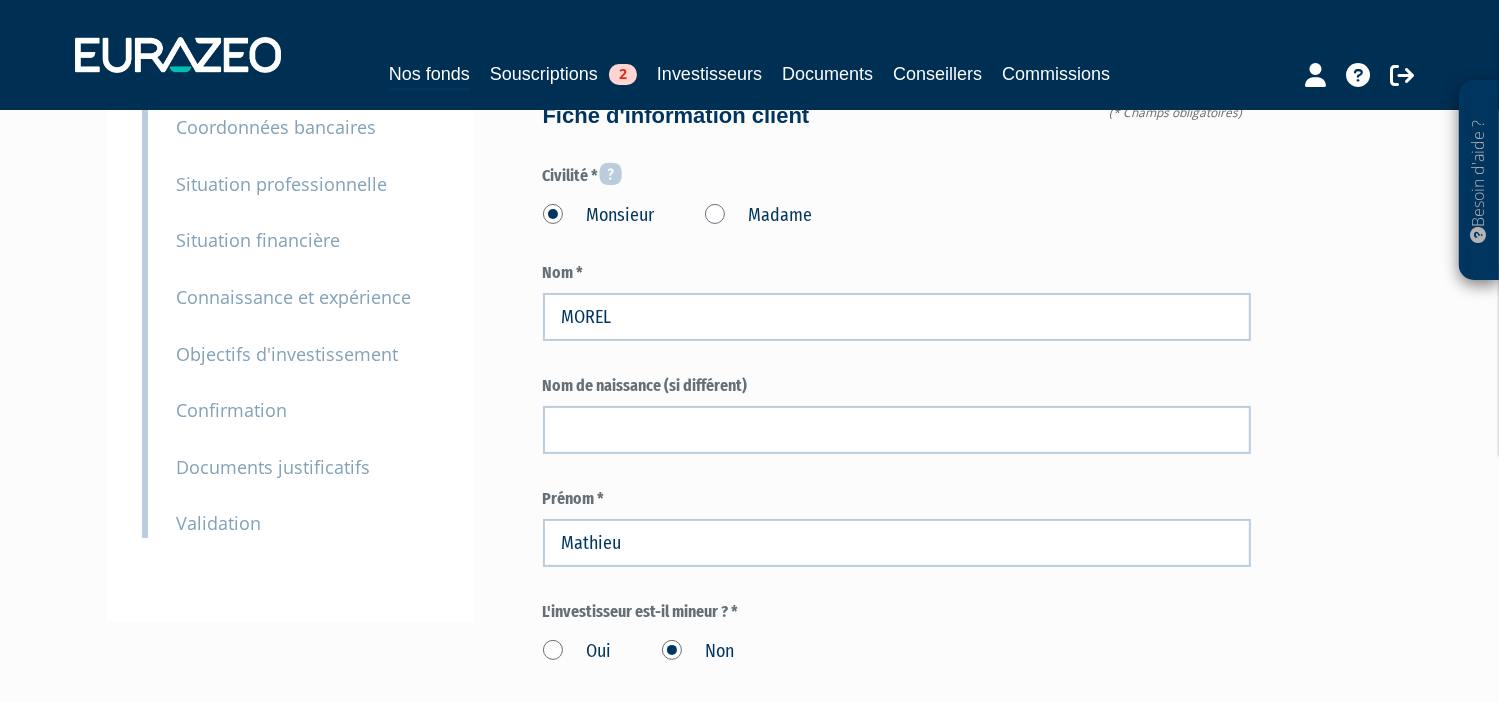click on "Documents justificatifs" at bounding box center (274, 467) 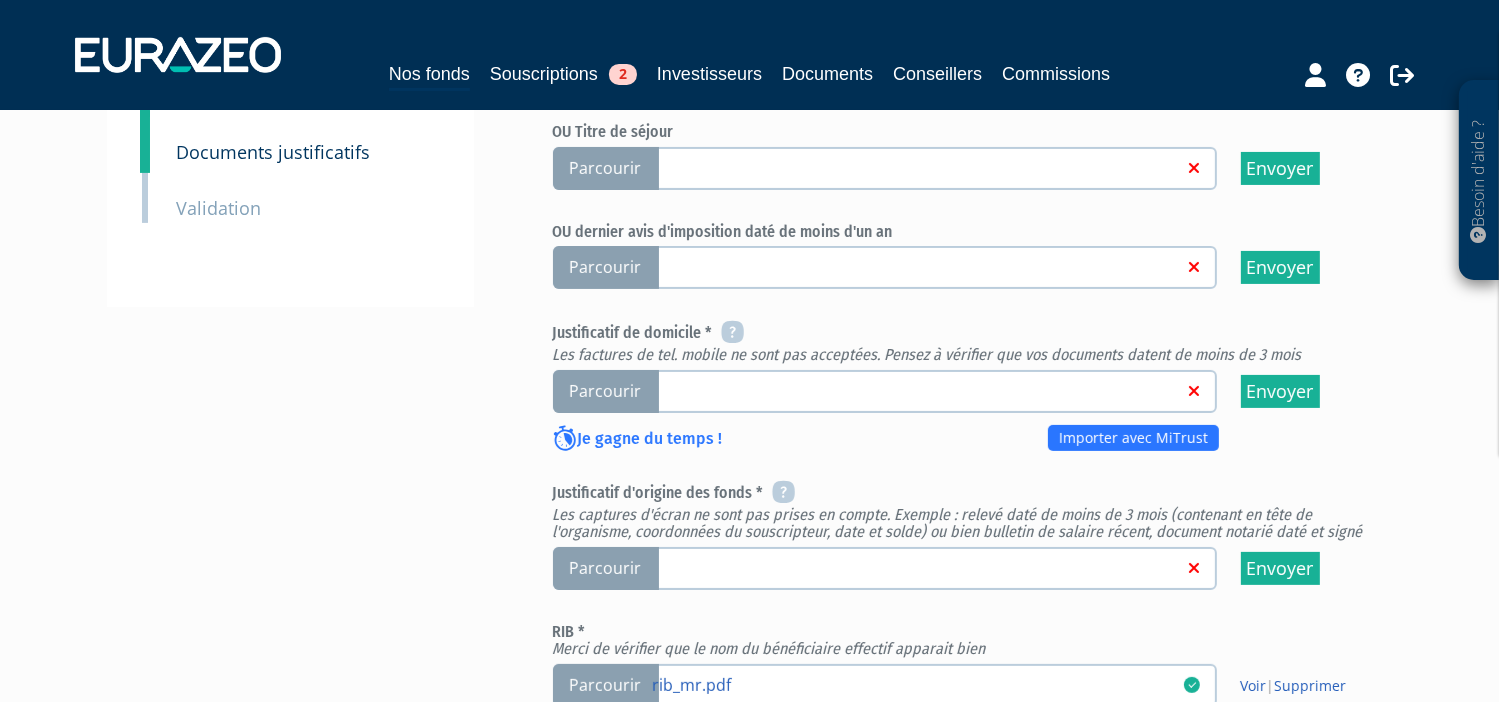 scroll, scrollTop: 552, scrollLeft: 0, axis: vertical 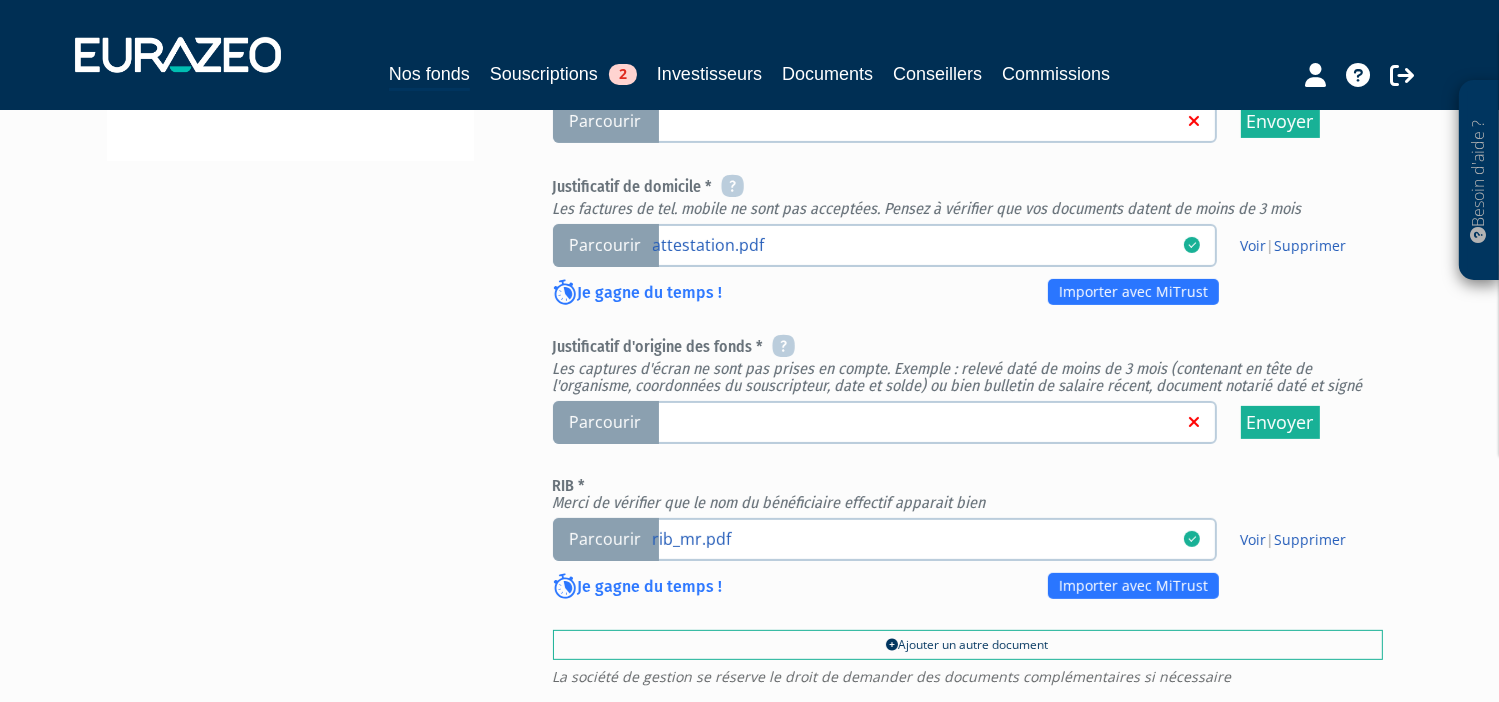 click on "Parcourir" at bounding box center (606, 422) 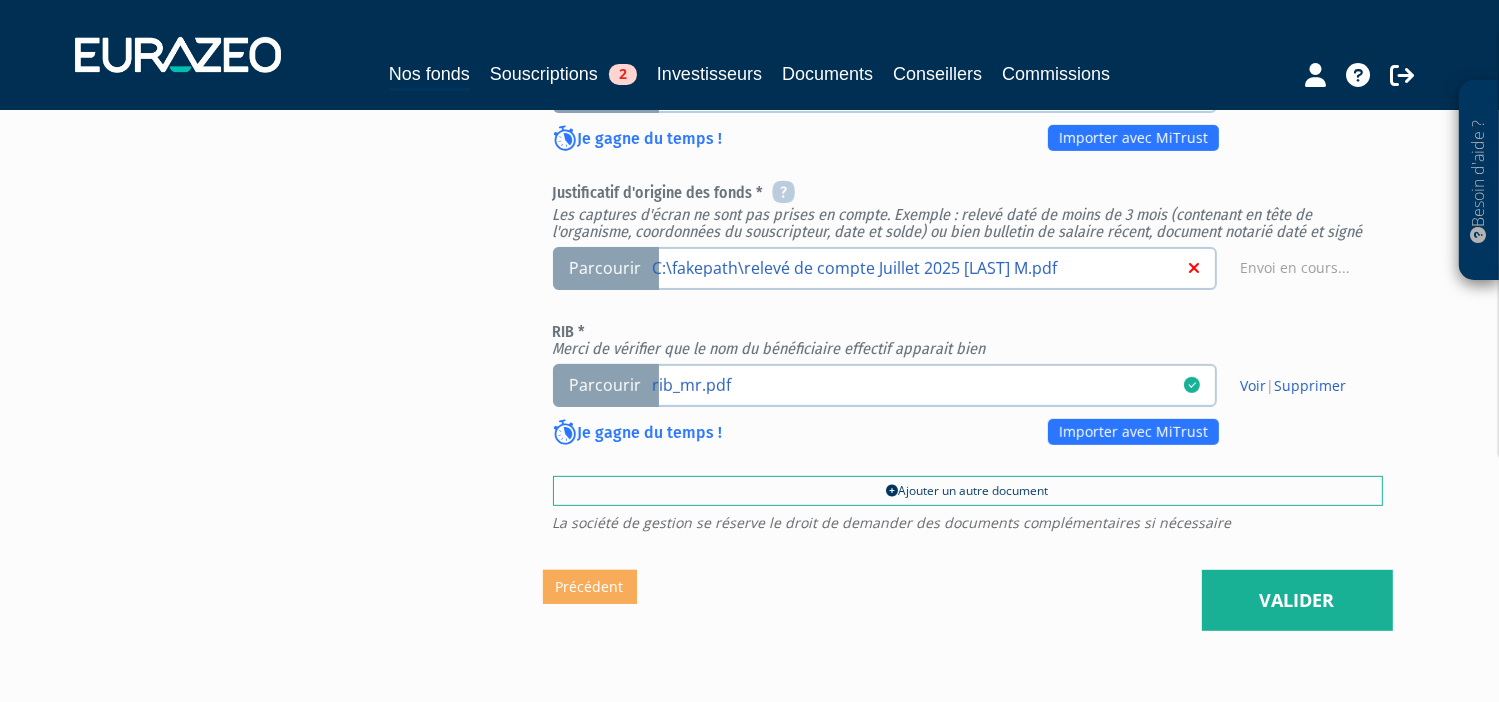 scroll, scrollTop: 856, scrollLeft: 0, axis: vertical 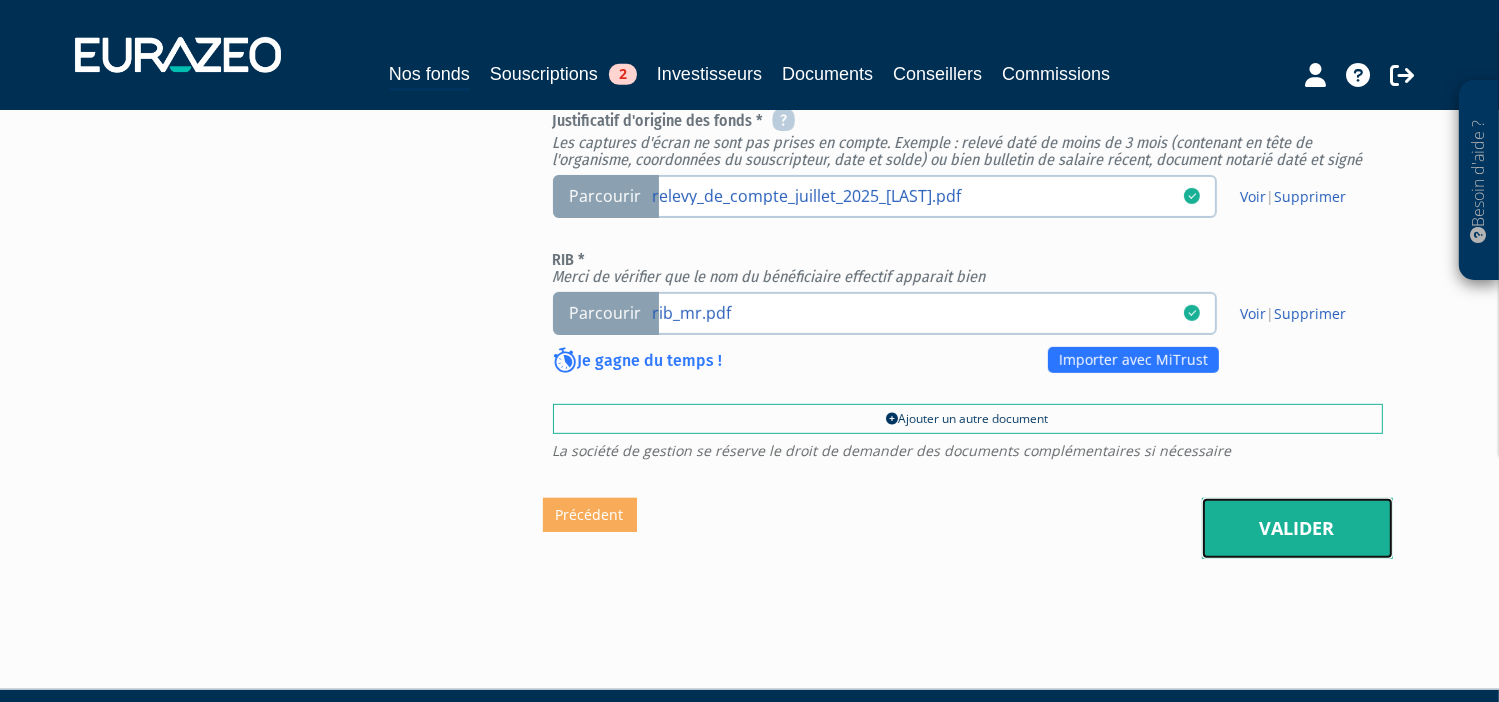 click on "Valider" at bounding box center [1297, 529] 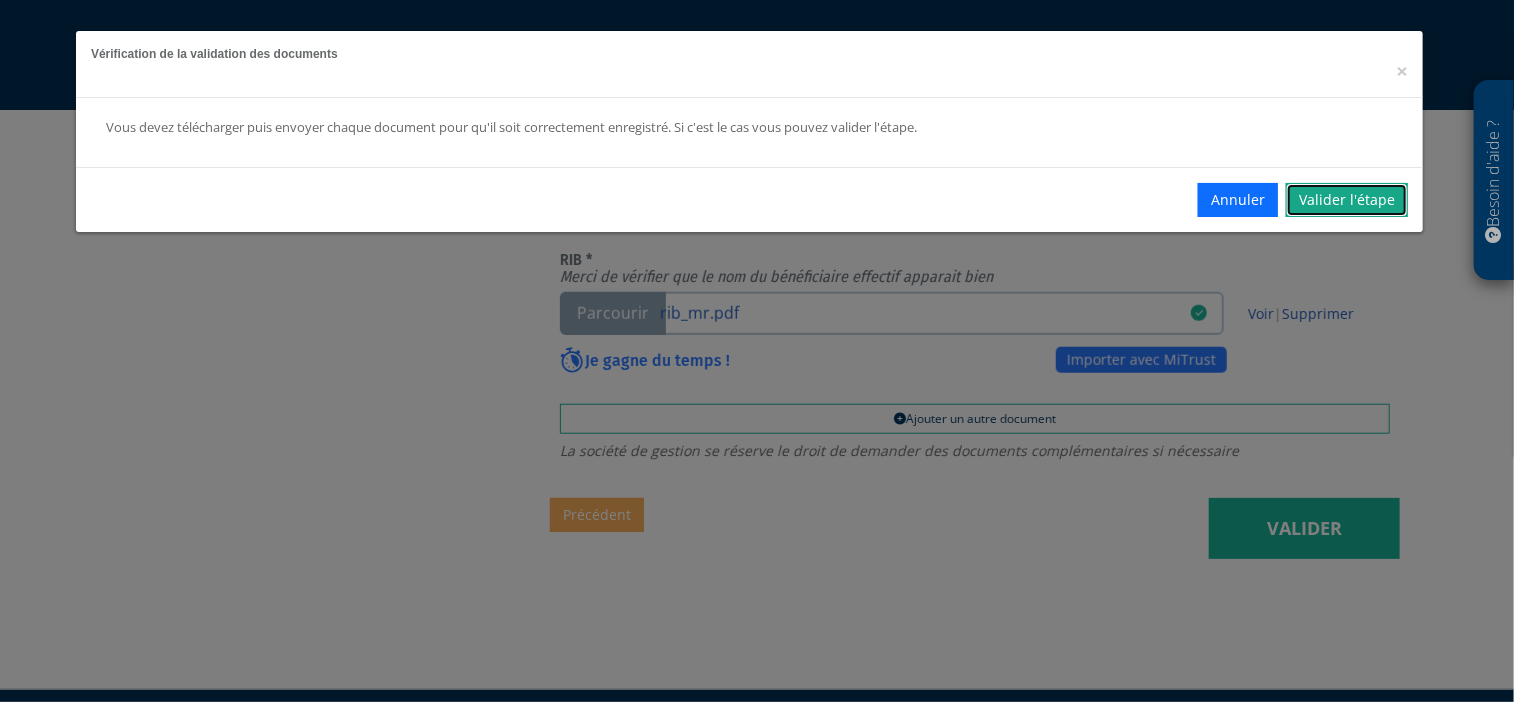 click on "Valider l'étape" at bounding box center (1347, 200) 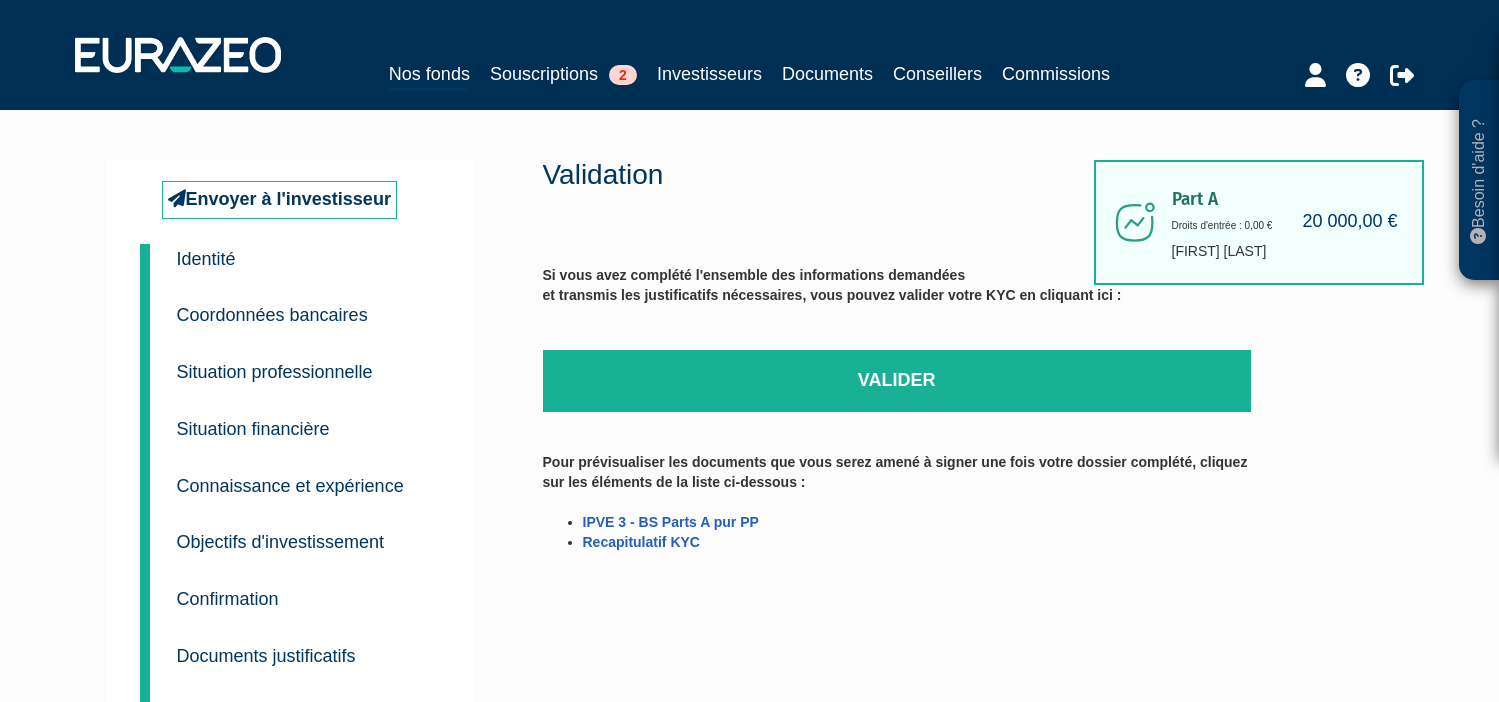 scroll, scrollTop: 0, scrollLeft: 0, axis: both 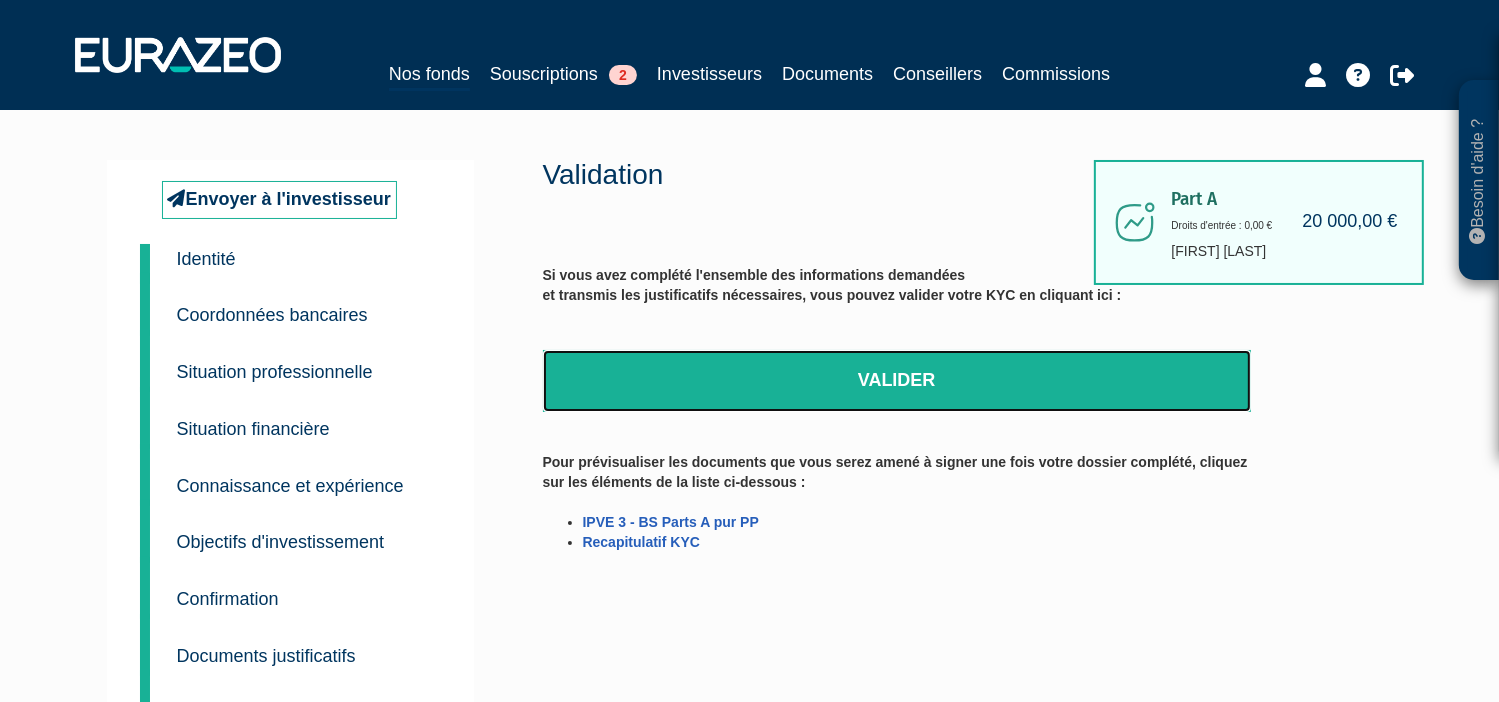 click on "Valider" at bounding box center (897, 381) 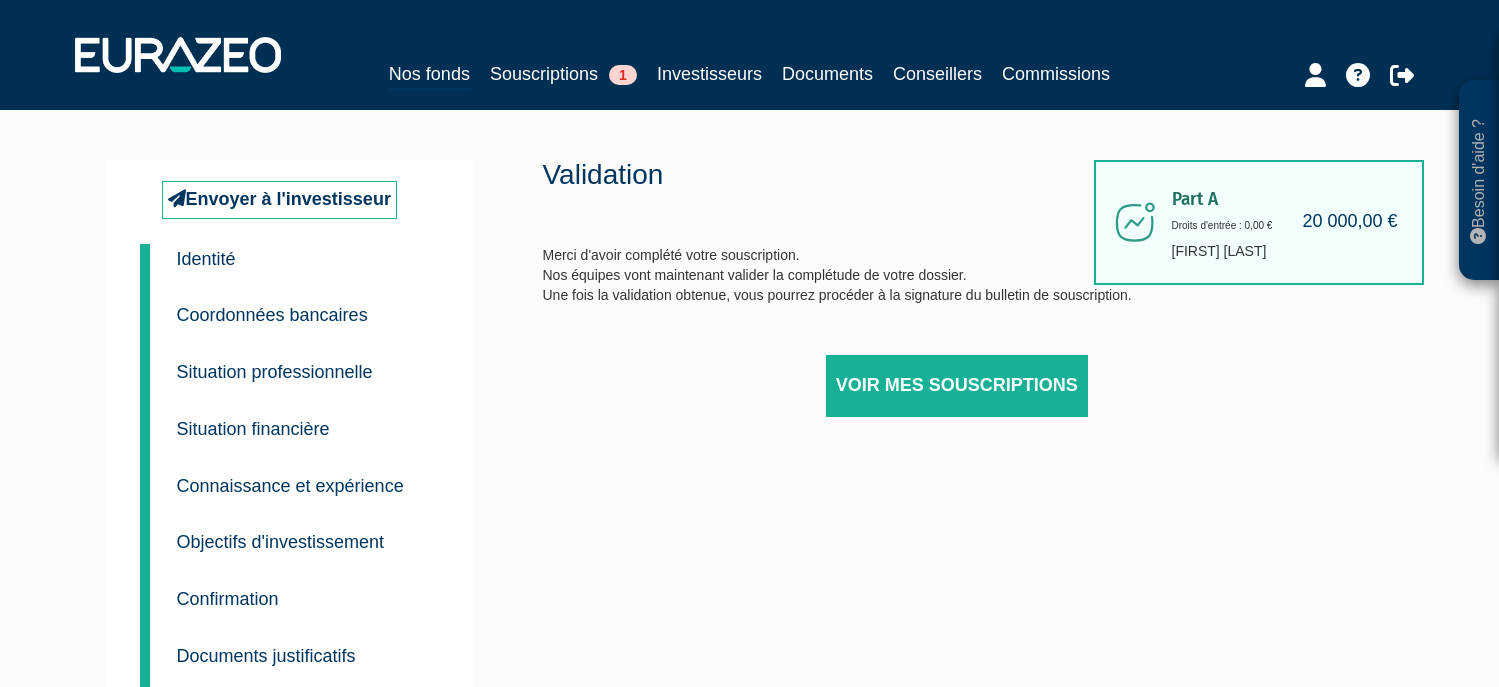 scroll, scrollTop: 0, scrollLeft: 0, axis: both 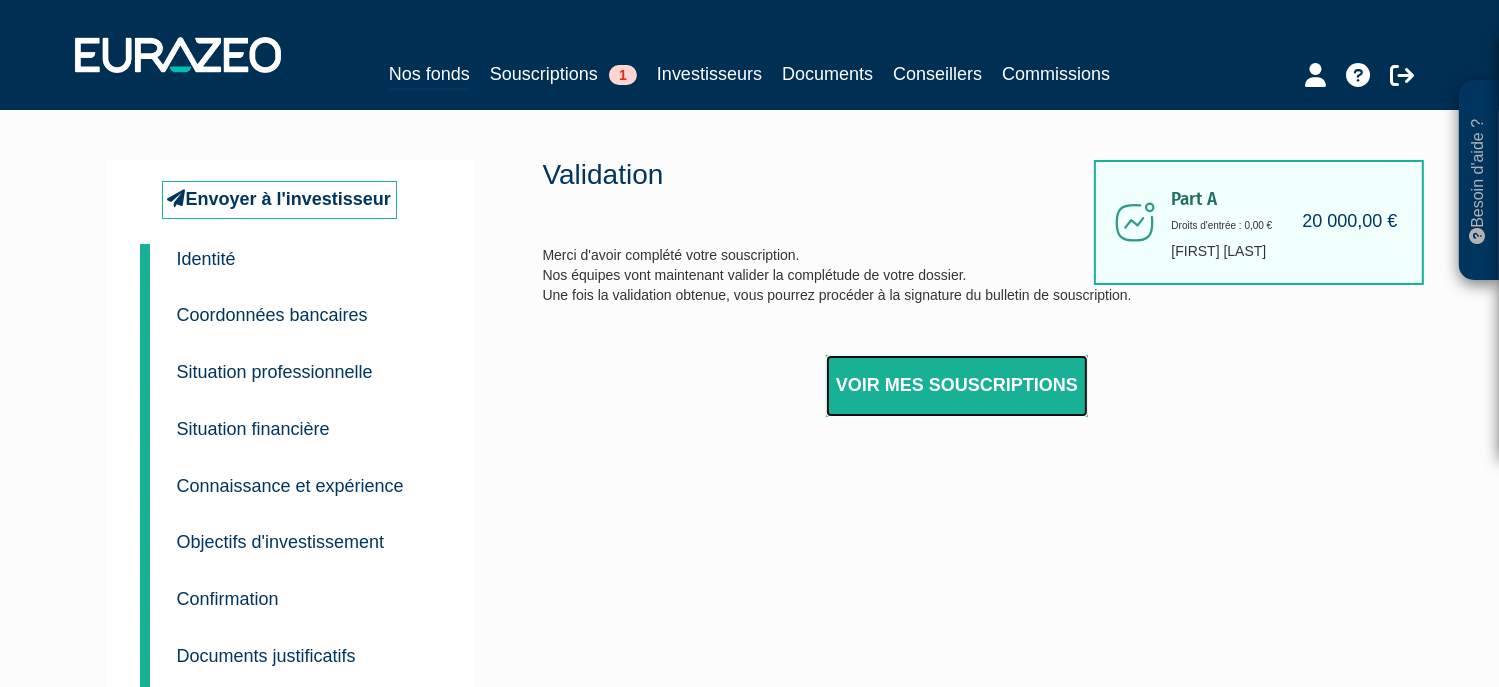 click on "Voir mes souscriptions" at bounding box center [957, 386] 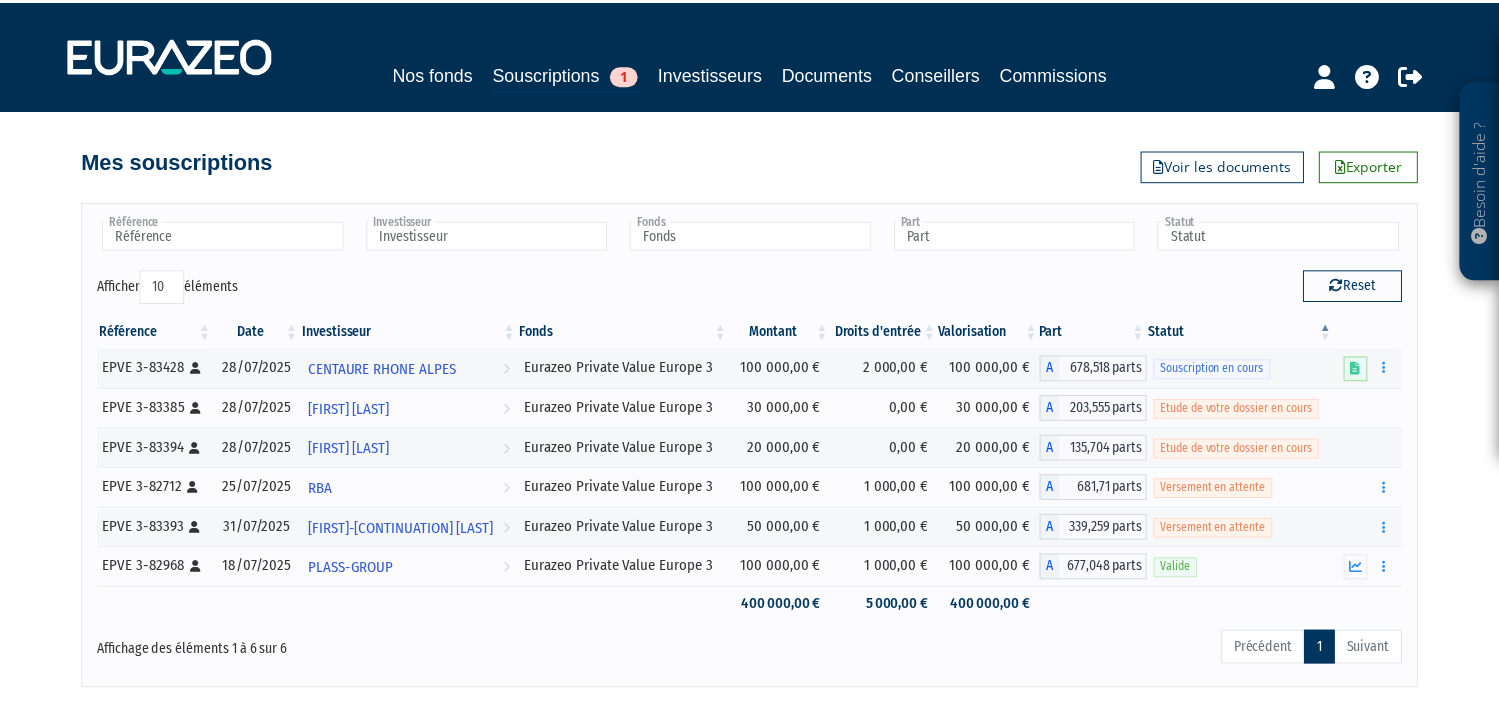 scroll, scrollTop: 0, scrollLeft: 0, axis: both 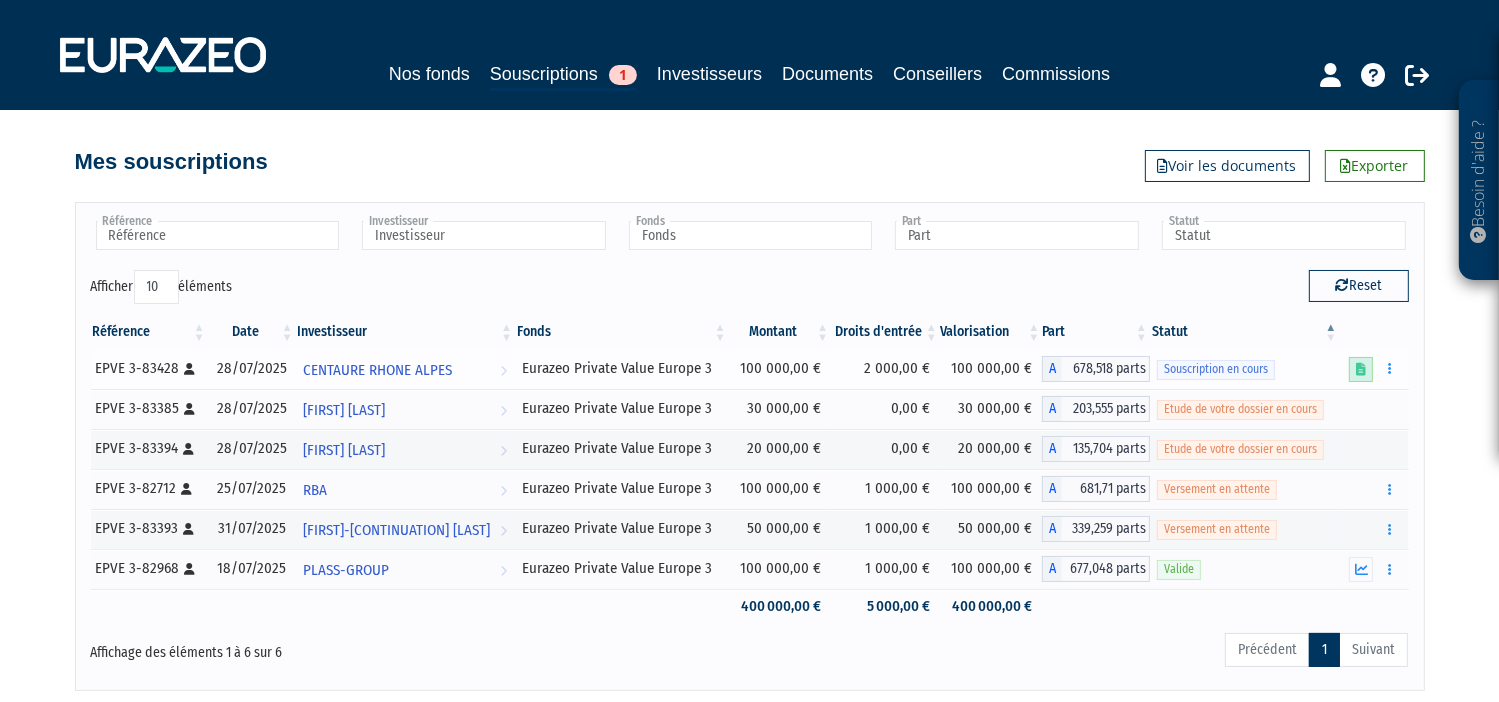 click at bounding box center (1361, 369) 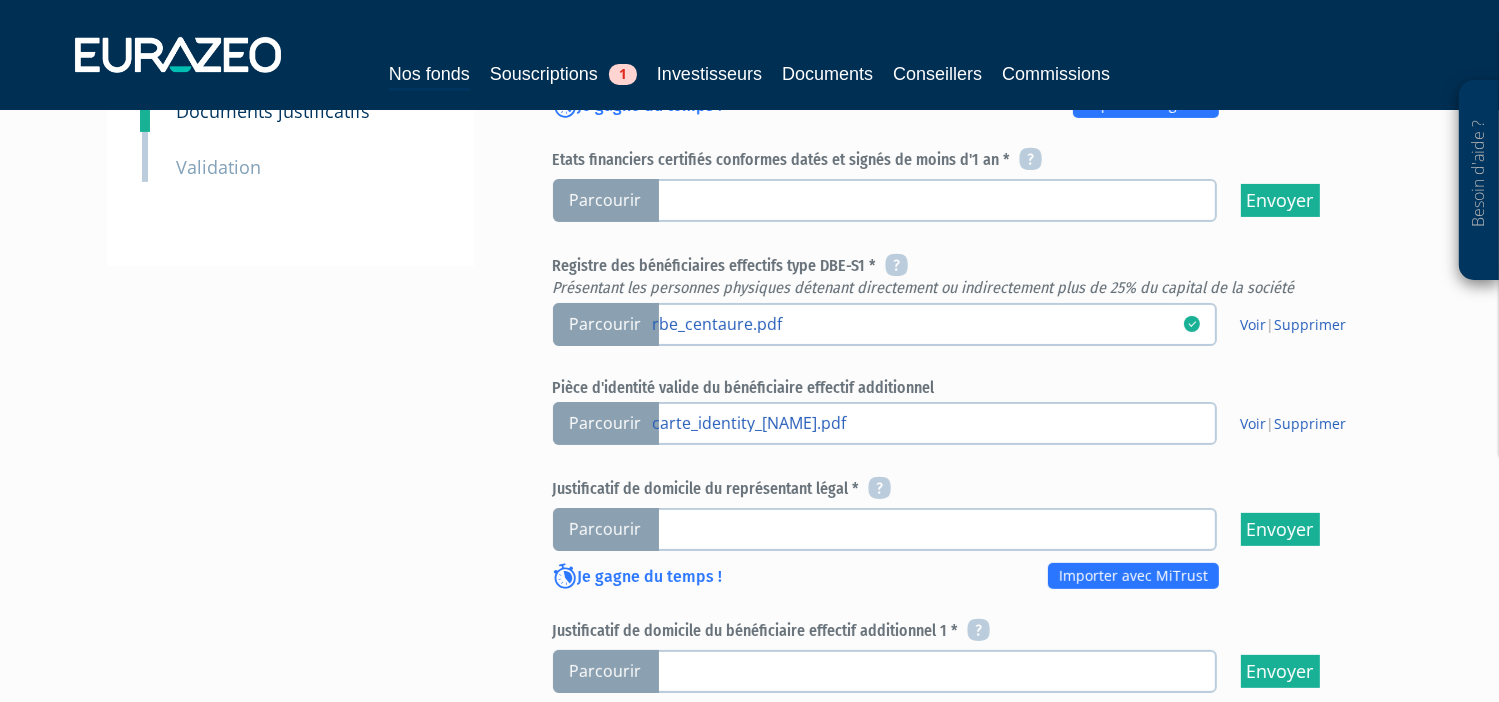 scroll, scrollTop: 678, scrollLeft: 0, axis: vertical 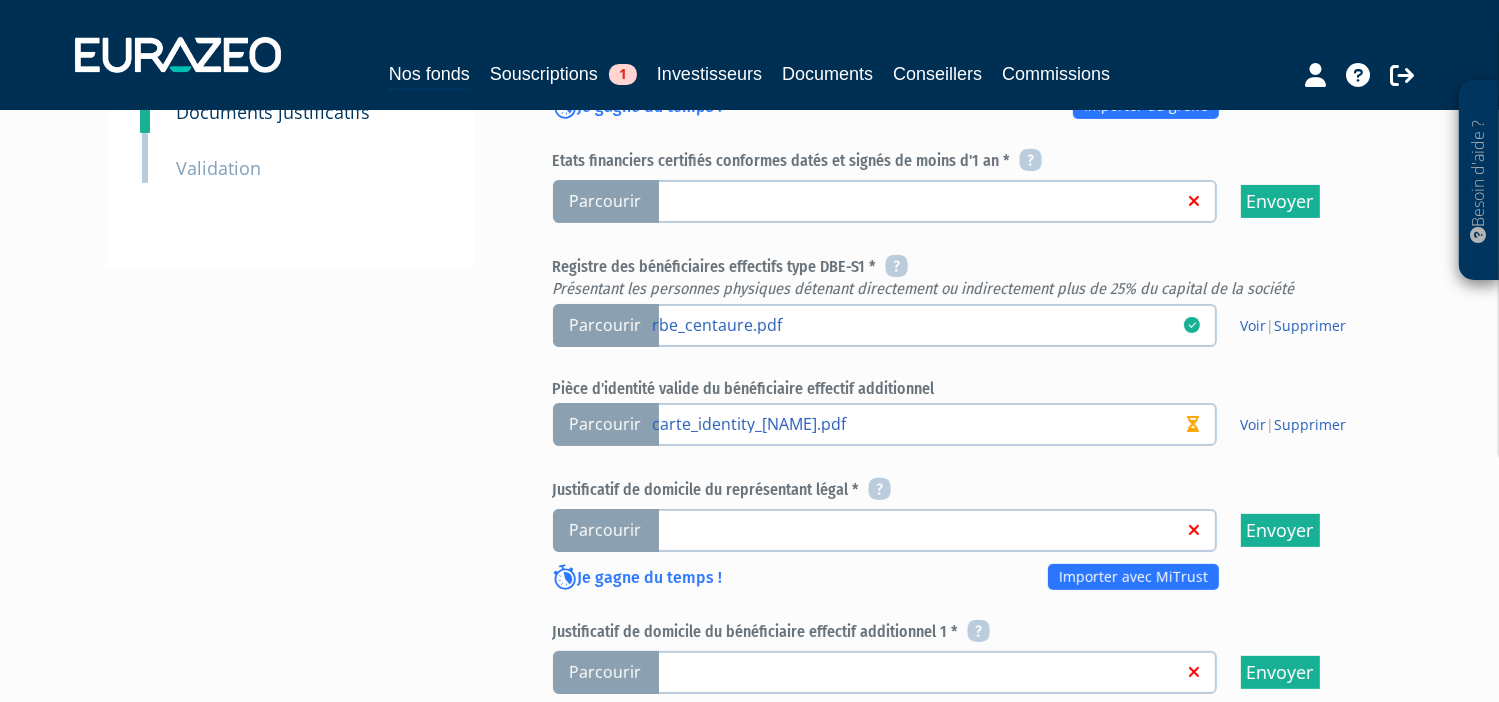 click on "Parcourir" at bounding box center [606, 201] 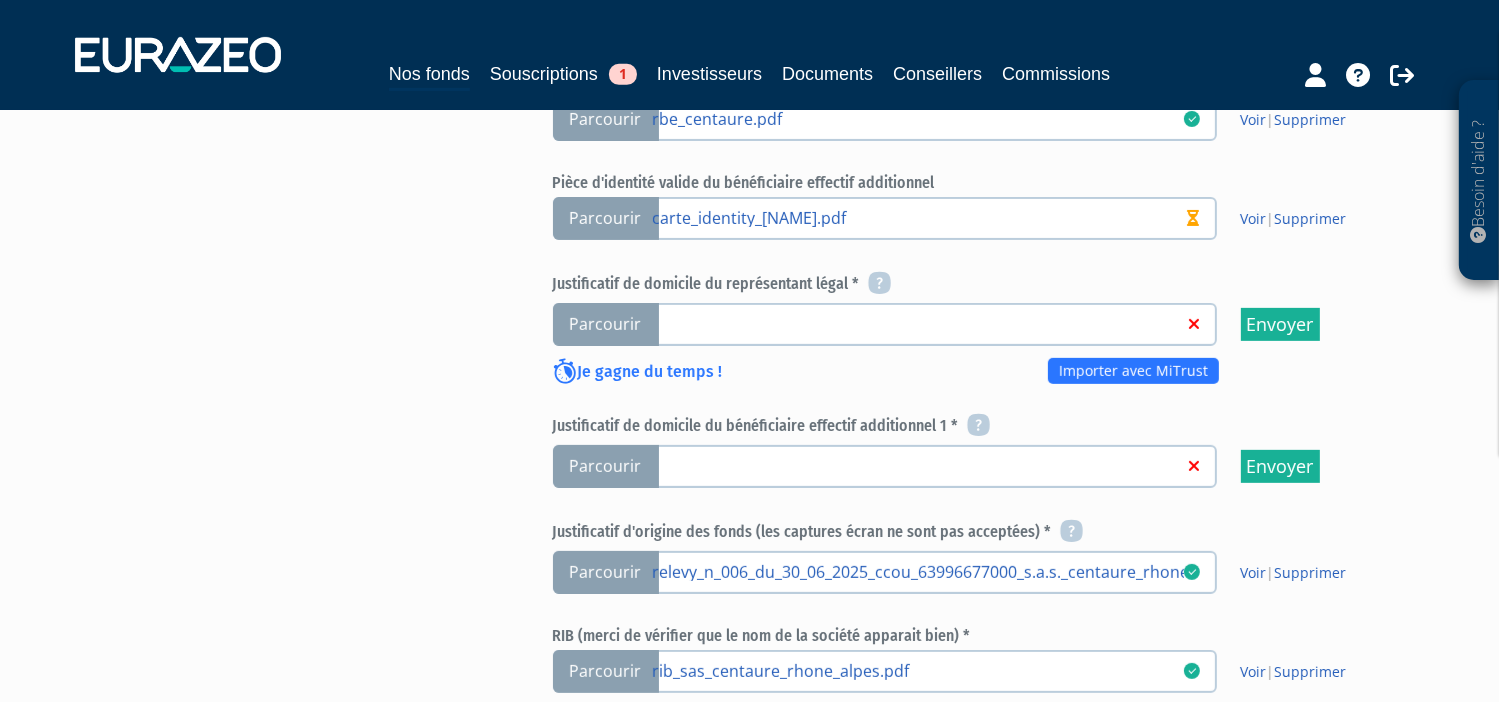 scroll, scrollTop: 886, scrollLeft: 0, axis: vertical 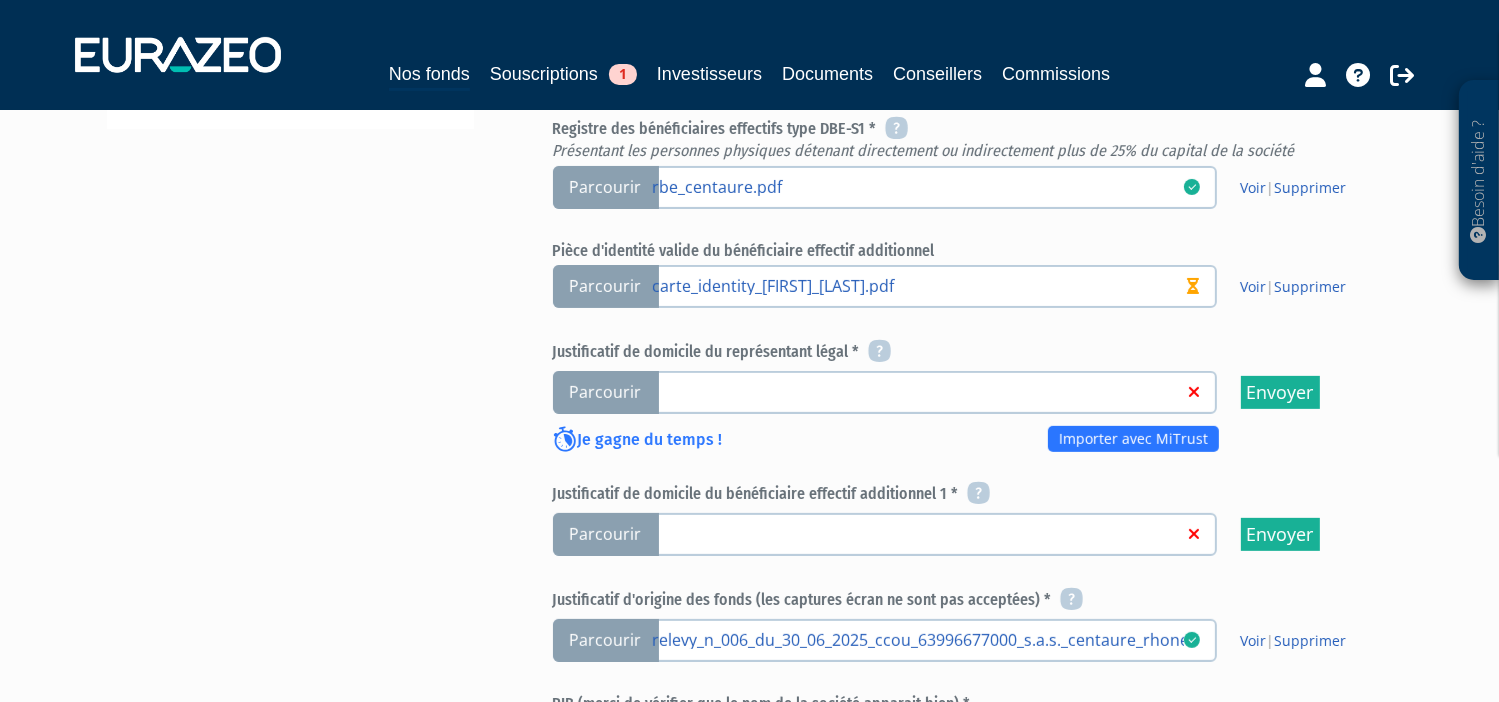 click on "Parcourir" at bounding box center (606, 392) 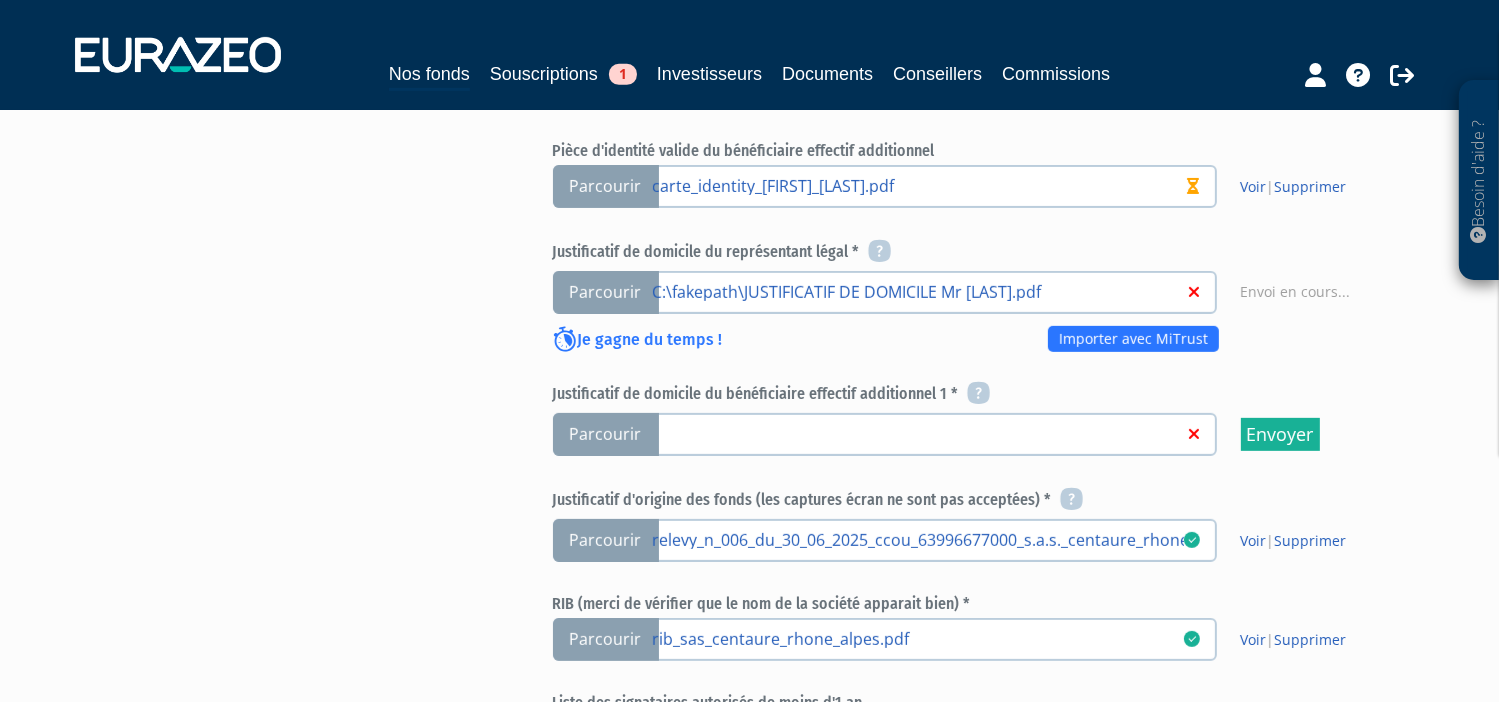 scroll, scrollTop: 916, scrollLeft: 0, axis: vertical 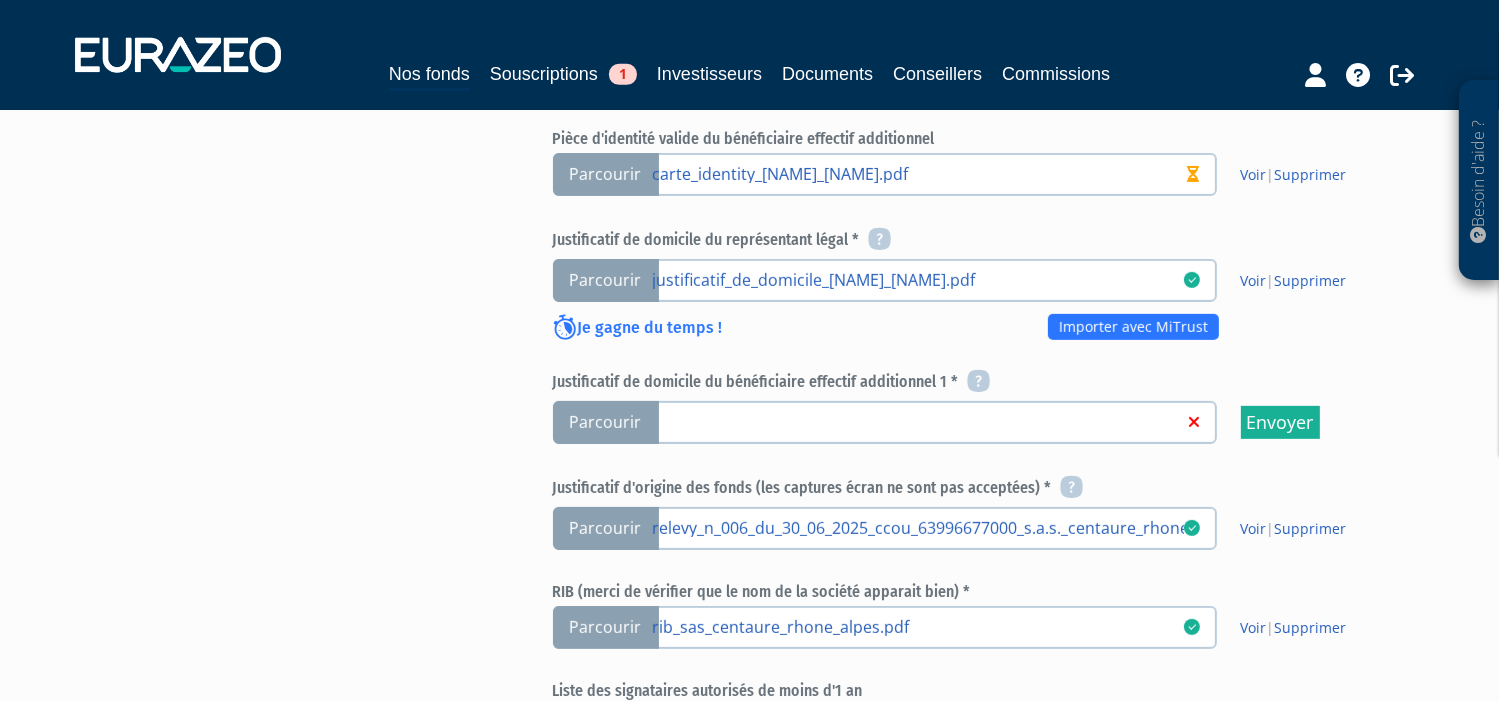 click on "Parcourir" at bounding box center [606, 422] 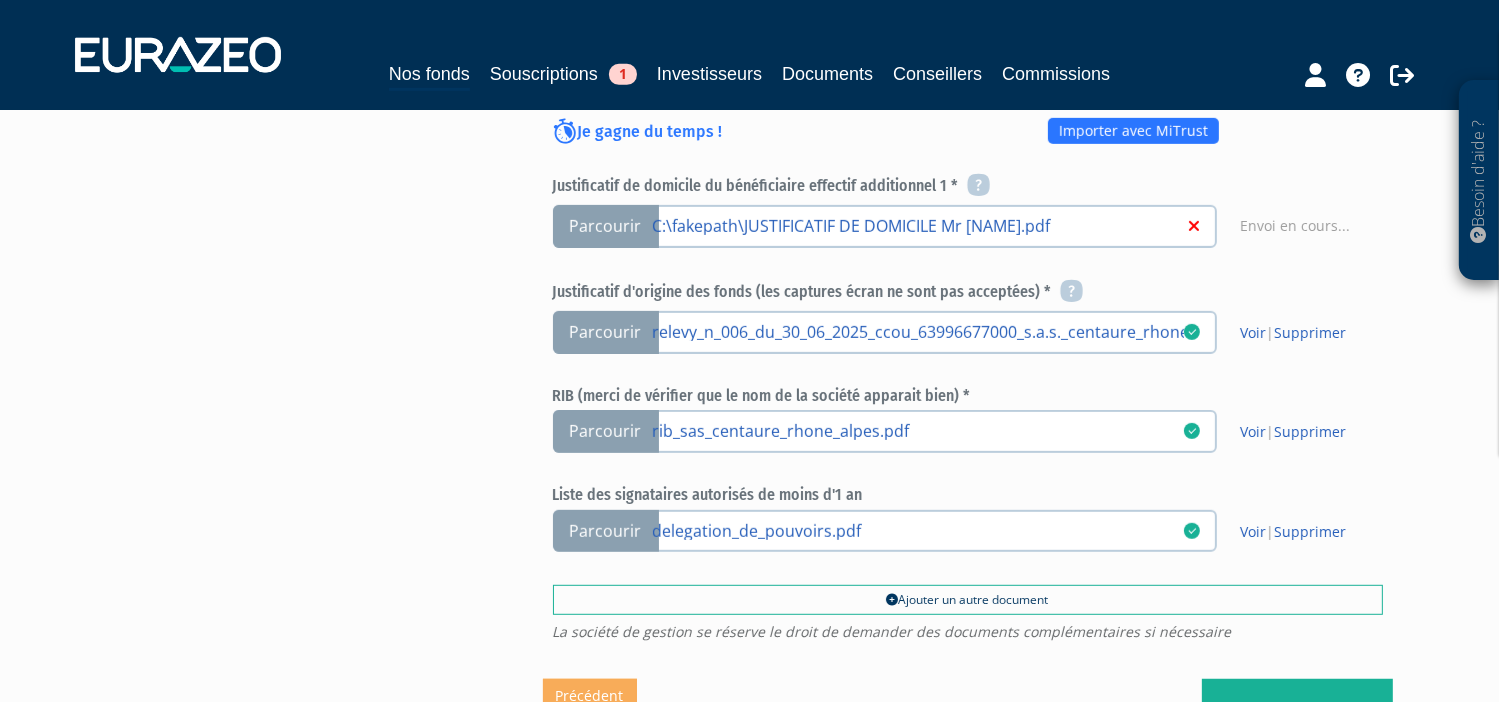 scroll, scrollTop: 1124, scrollLeft: 0, axis: vertical 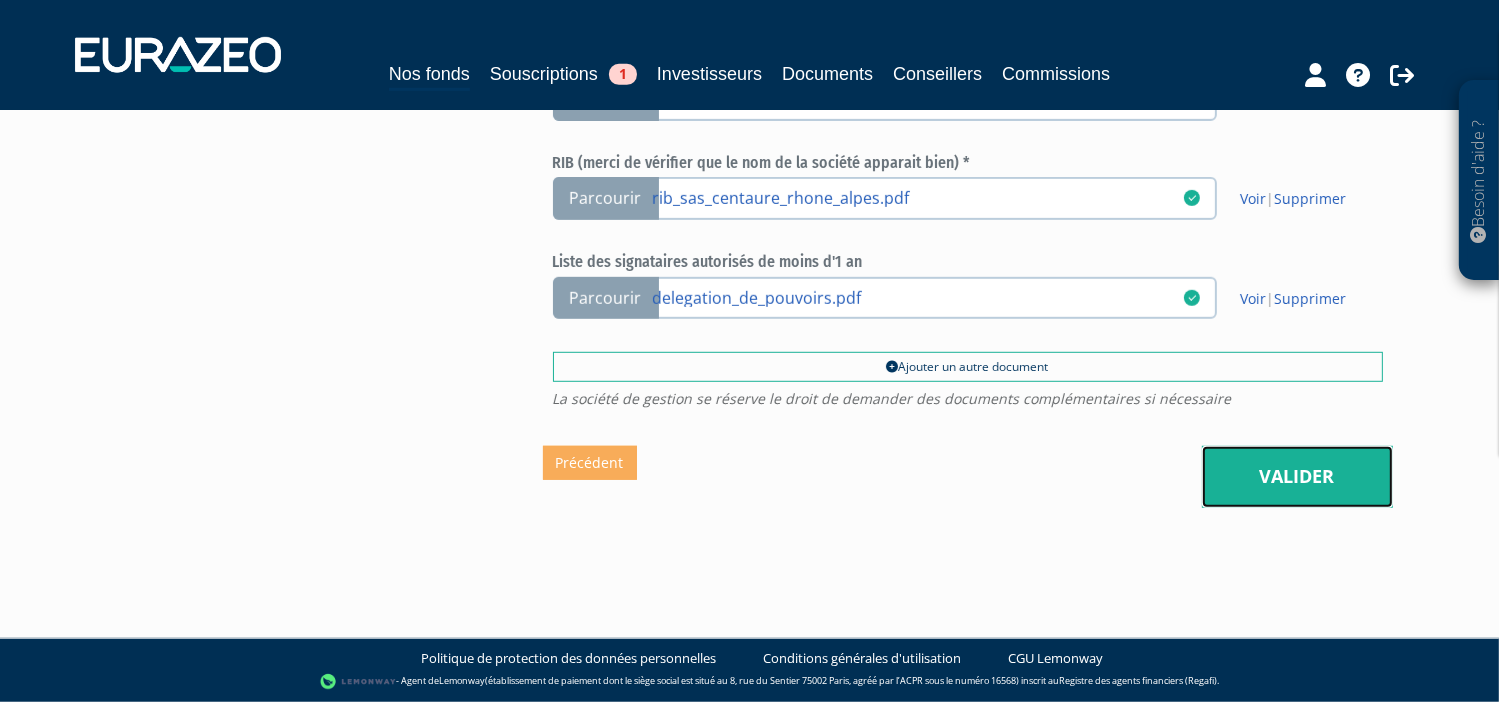 click on "Valider" at bounding box center (1297, 477) 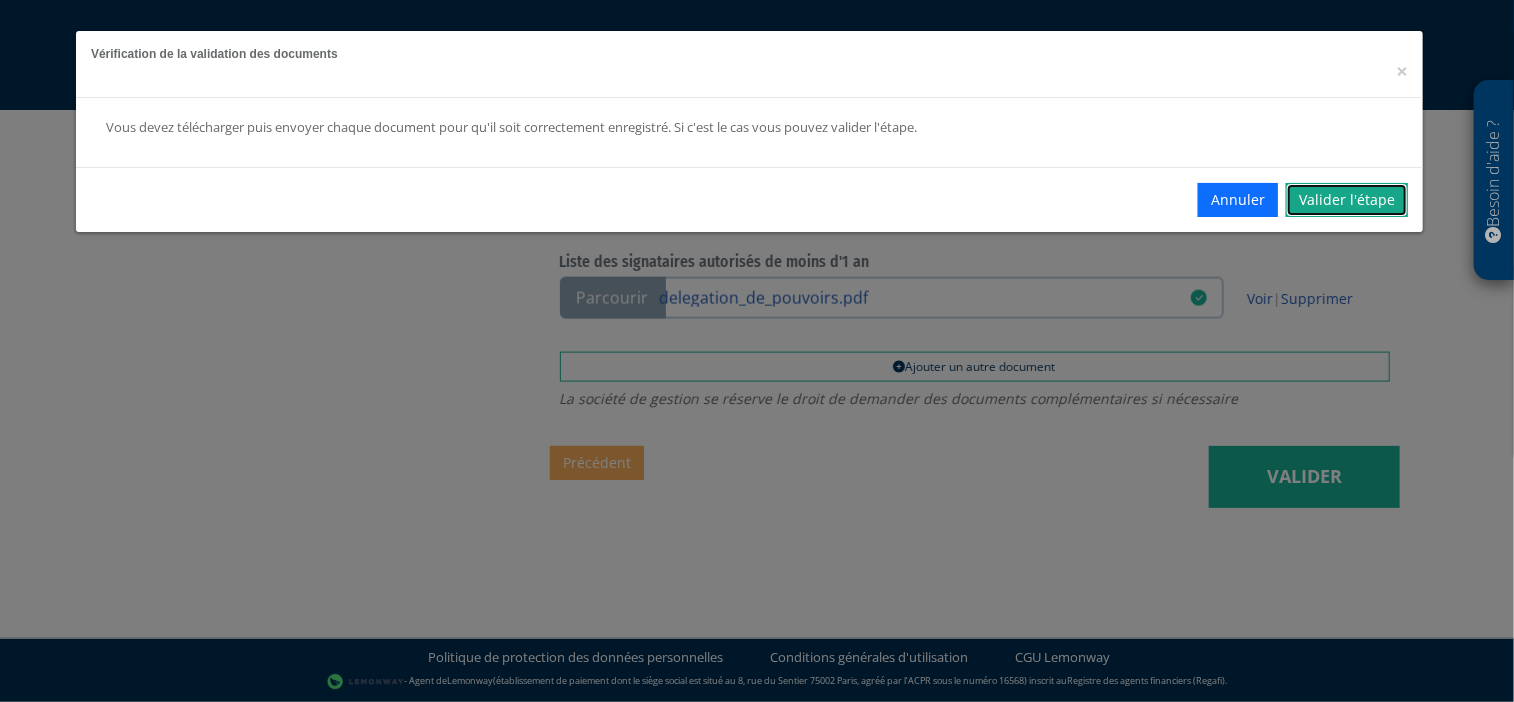 click on "Valider l'étape" at bounding box center (1347, 200) 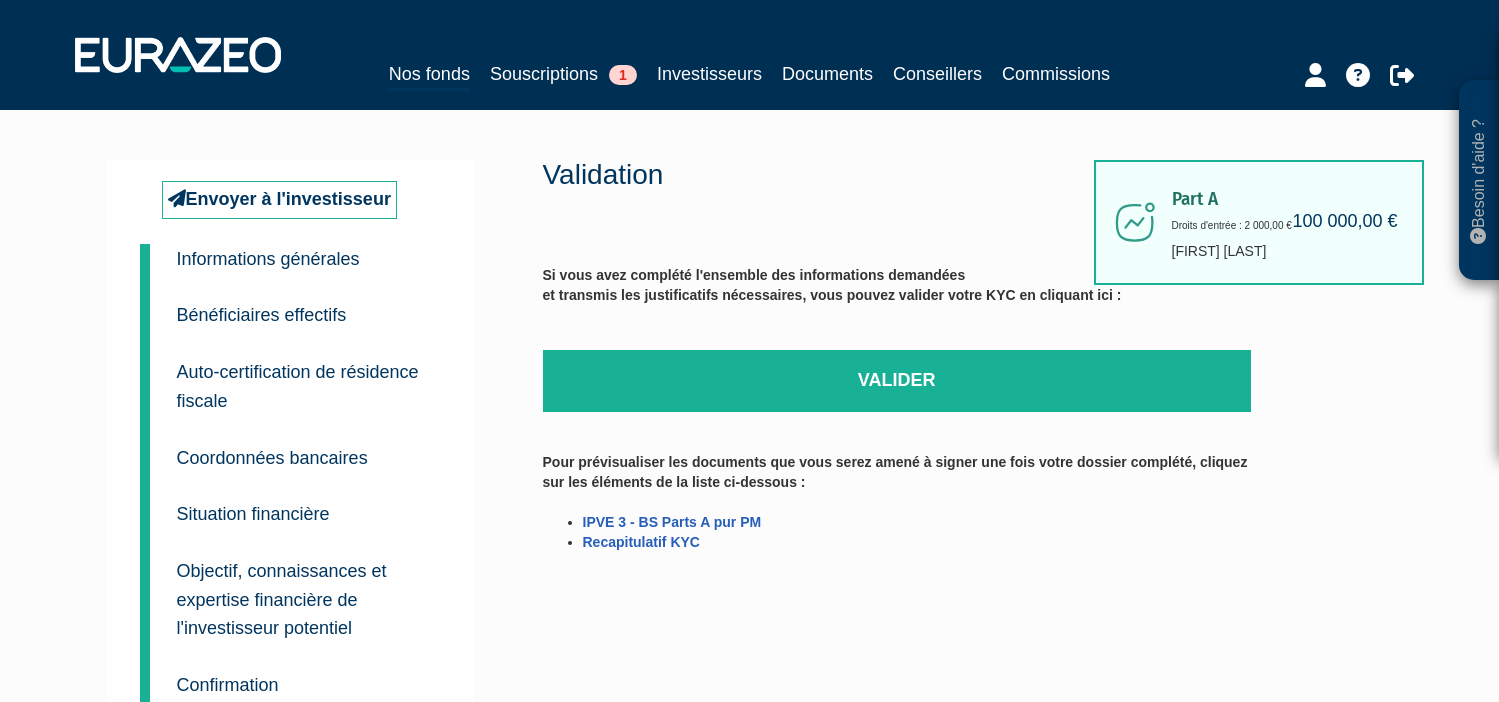 scroll, scrollTop: 0, scrollLeft: 0, axis: both 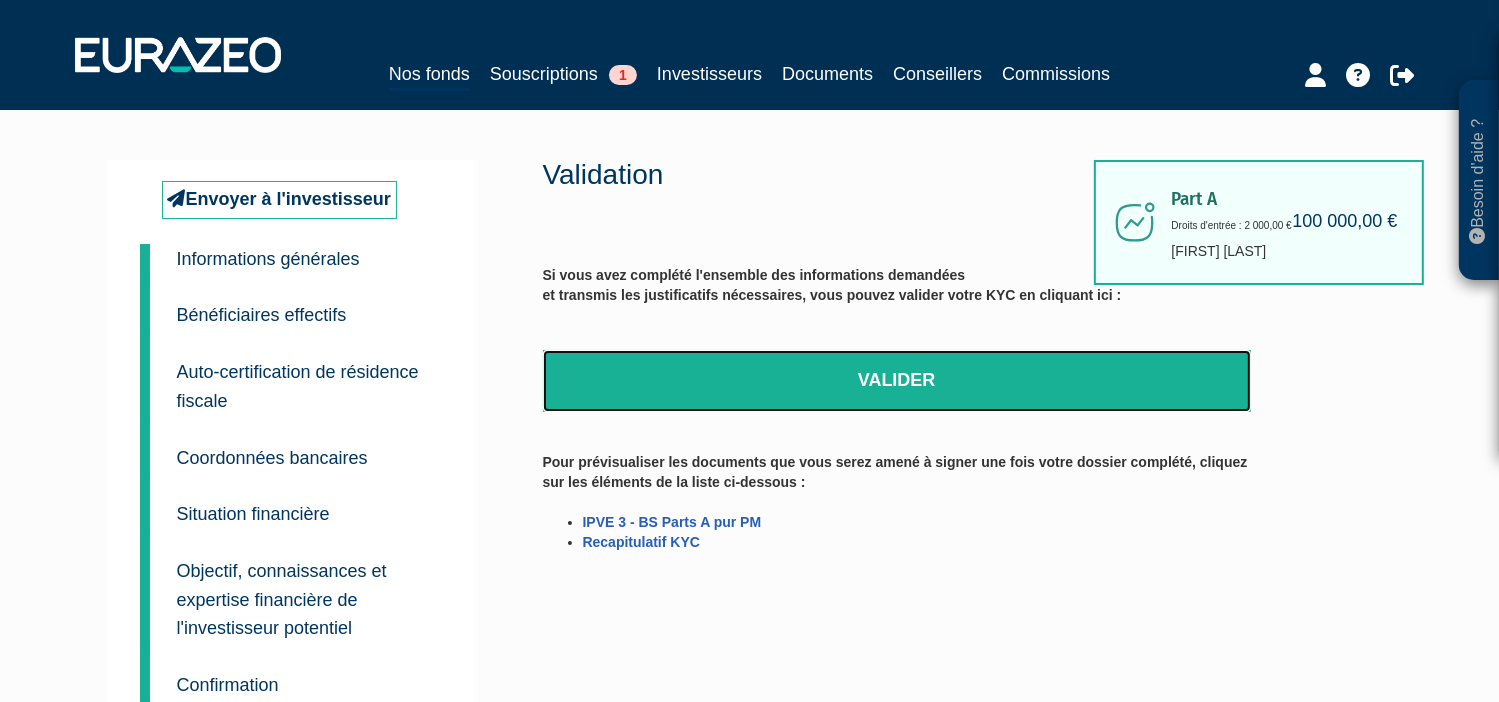 click on "Valider" at bounding box center (897, 381) 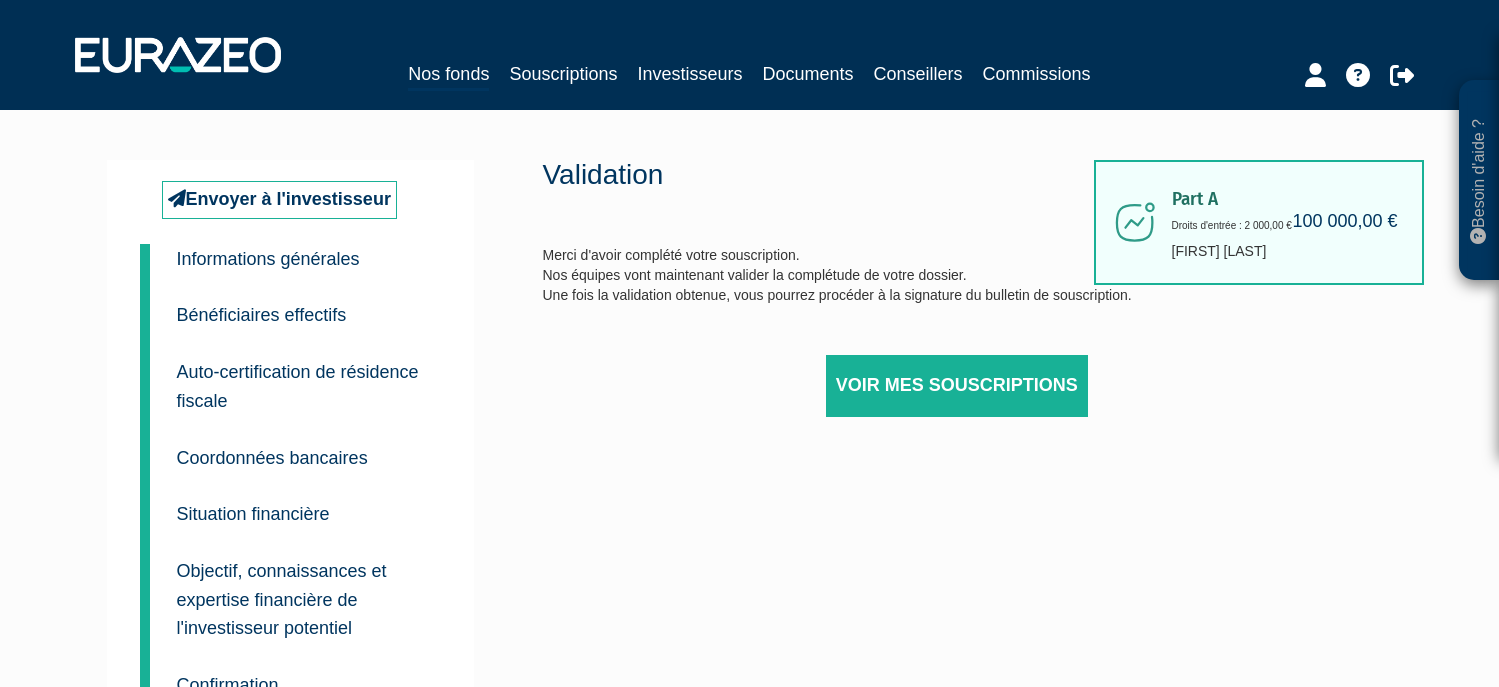 scroll, scrollTop: 0, scrollLeft: 0, axis: both 